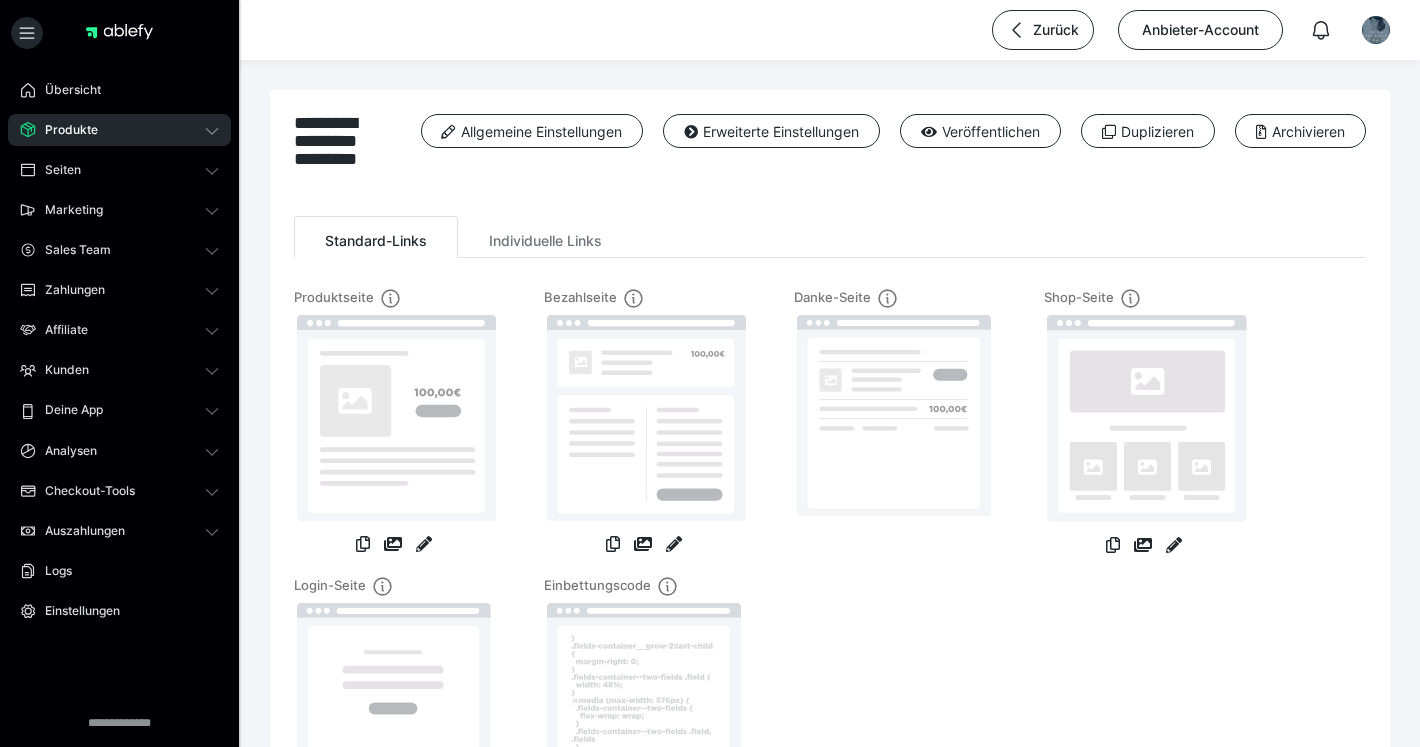 scroll, scrollTop: 0, scrollLeft: 0, axis: both 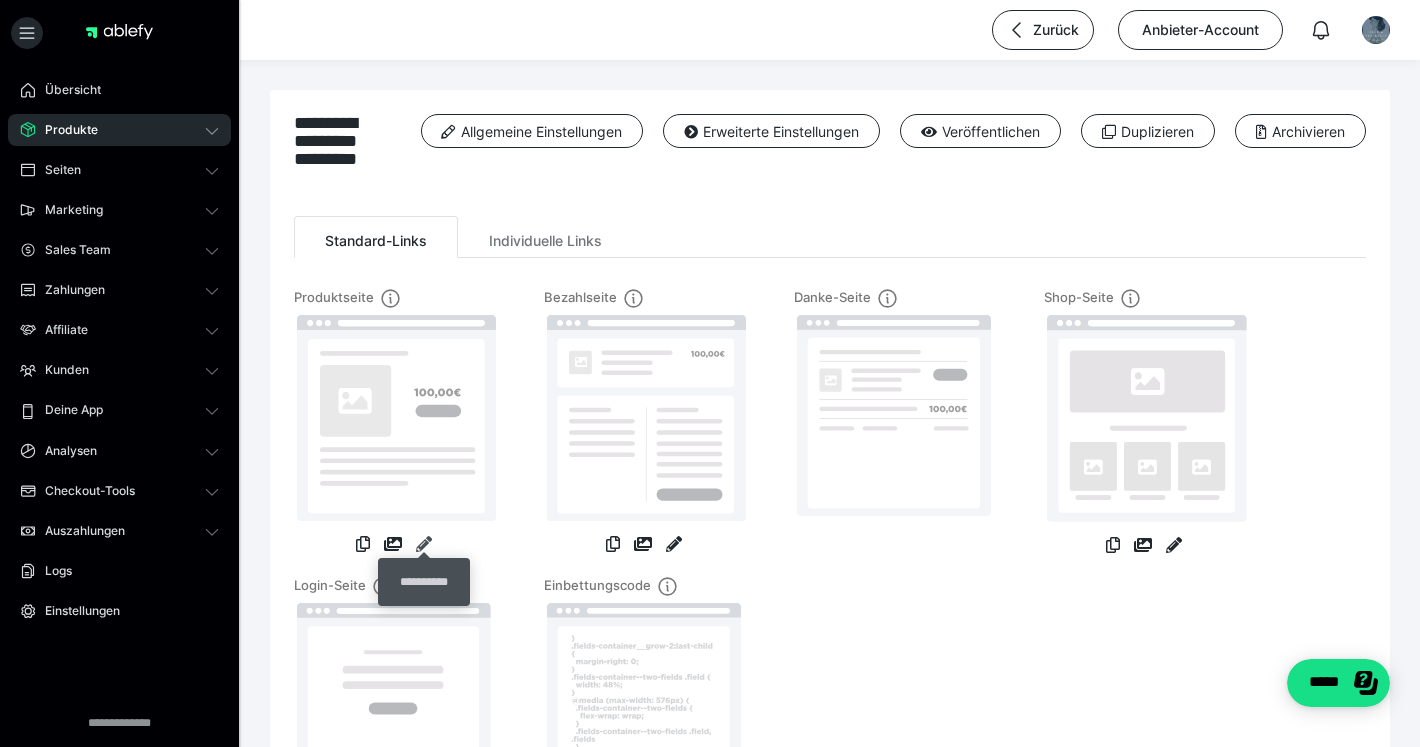 click at bounding box center [424, 544] 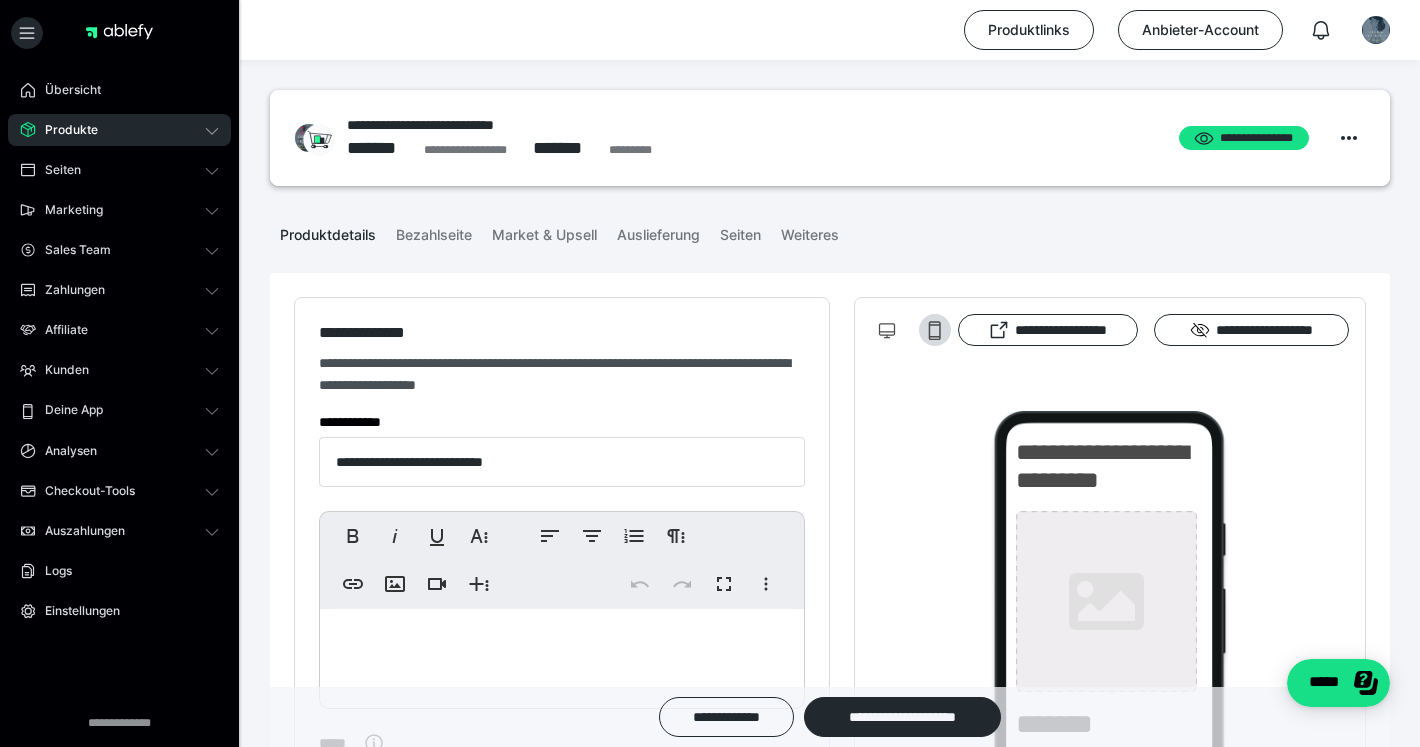 type on "**********" 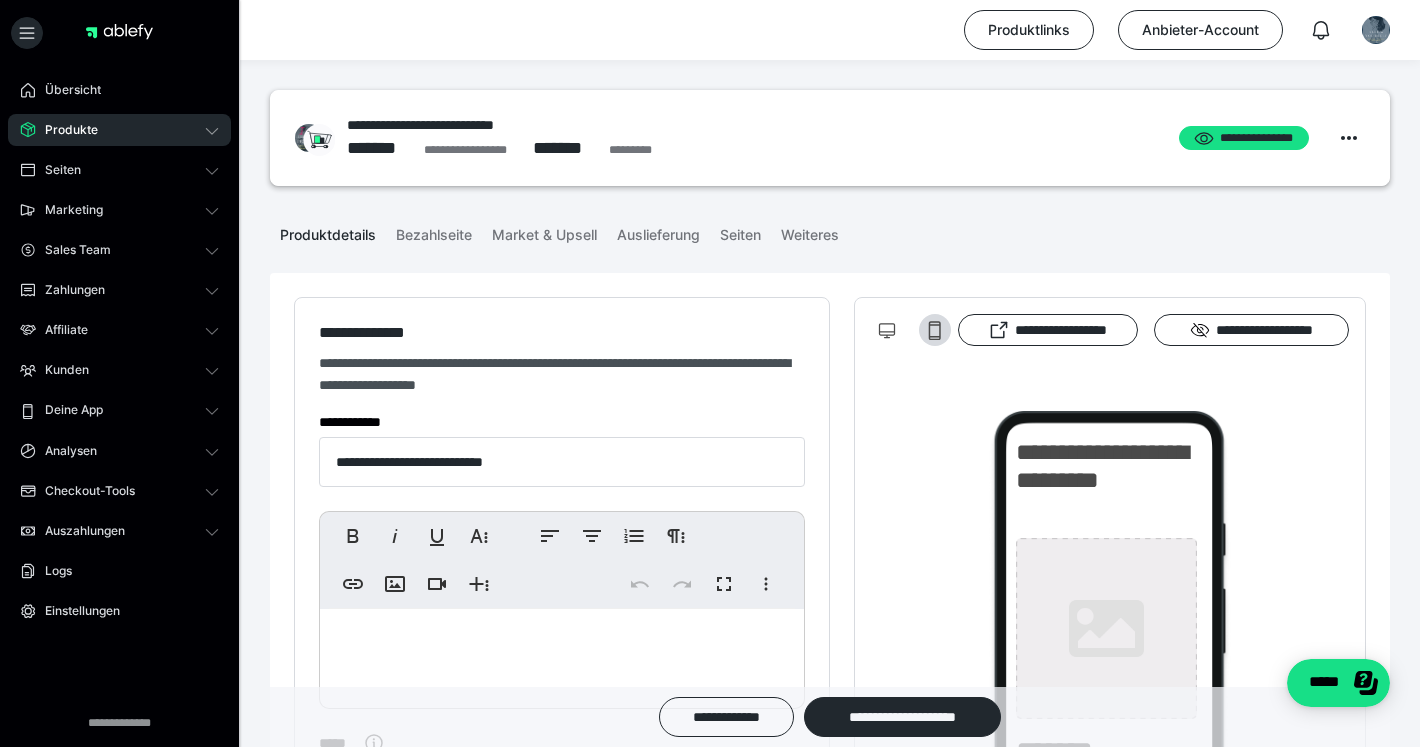 type on "**********" 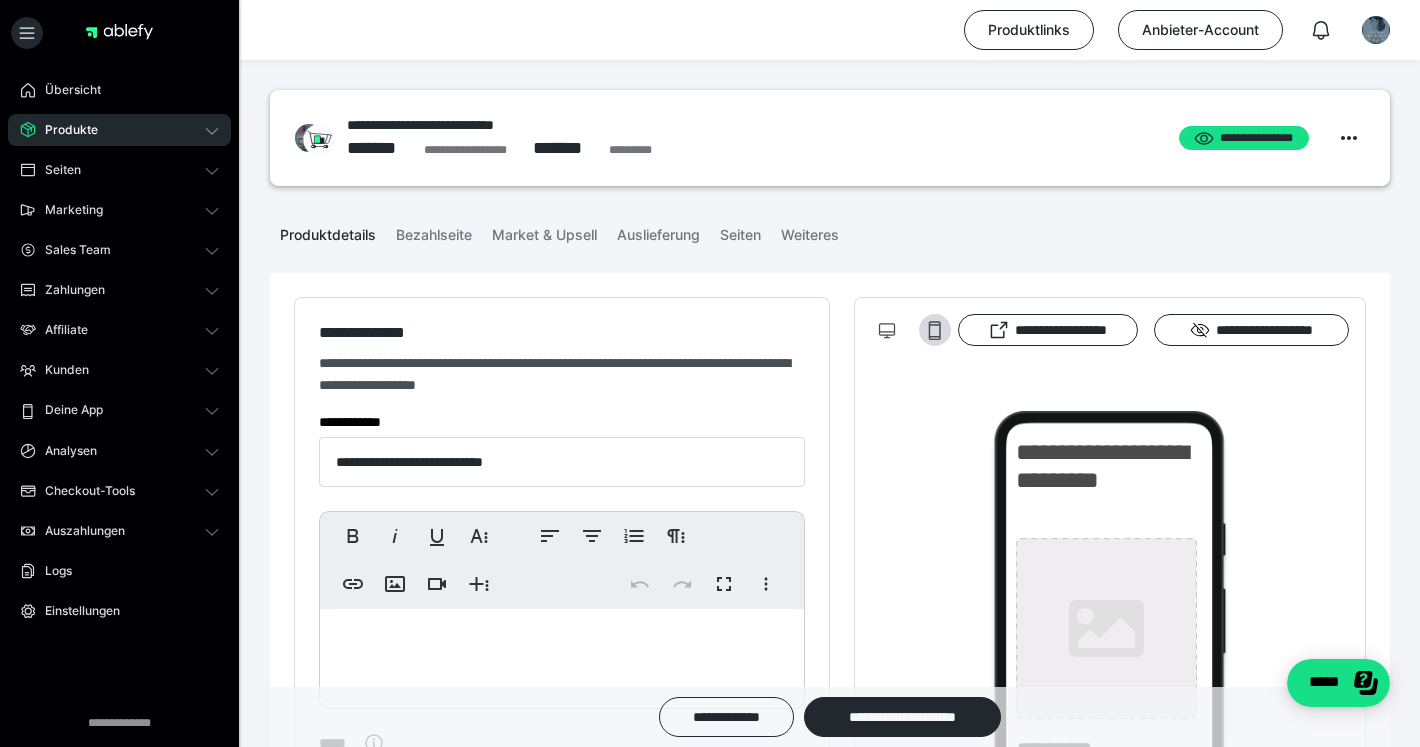 type on "**" 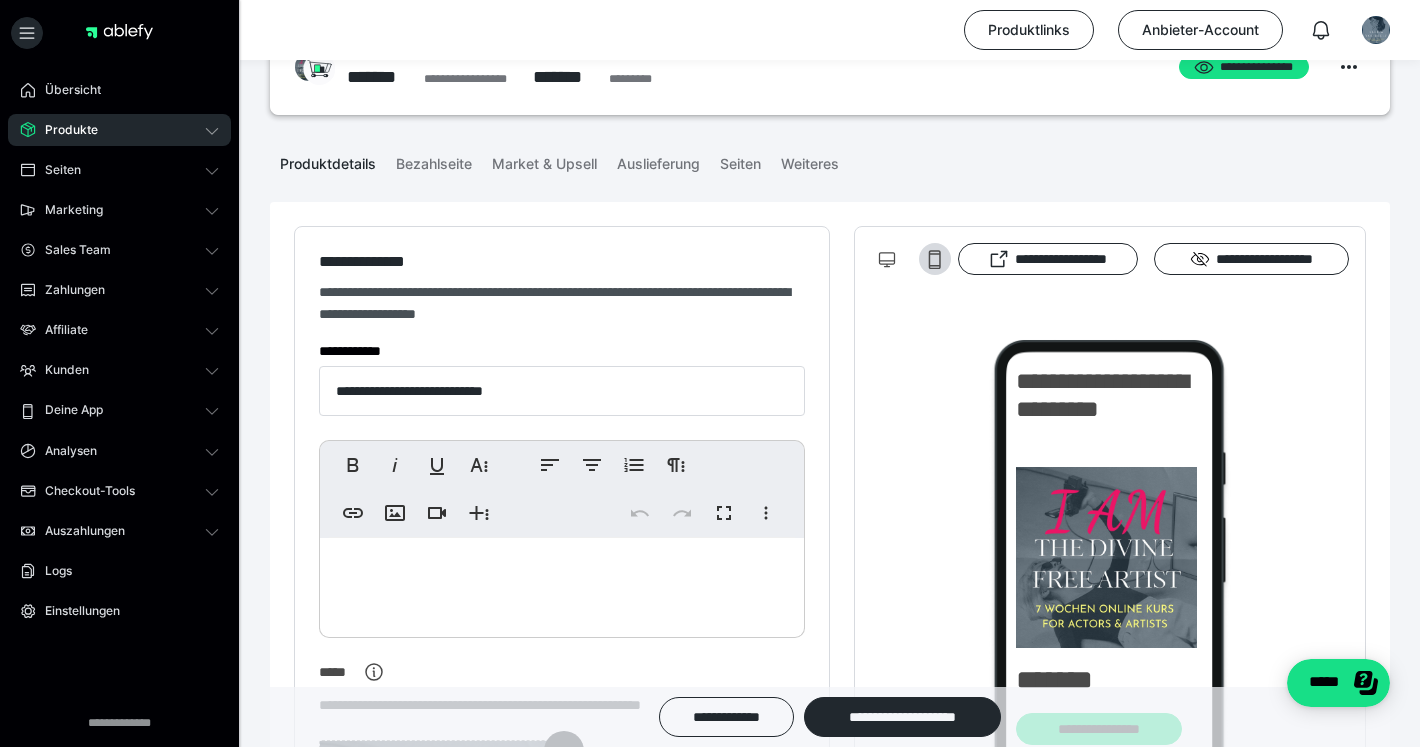 scroll, scrollTop: 95, scrollLeft: 0, axis: vertical 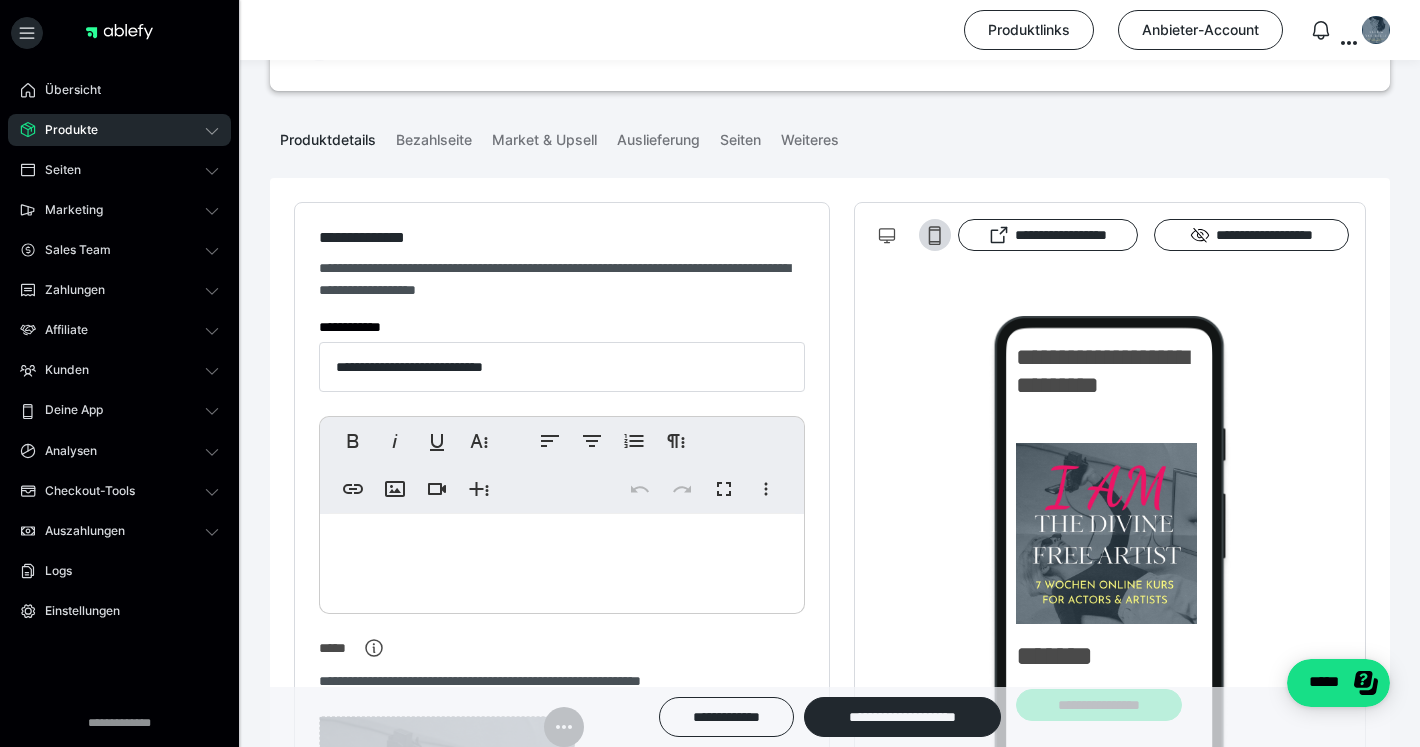 click at bounding box center (562, 559) 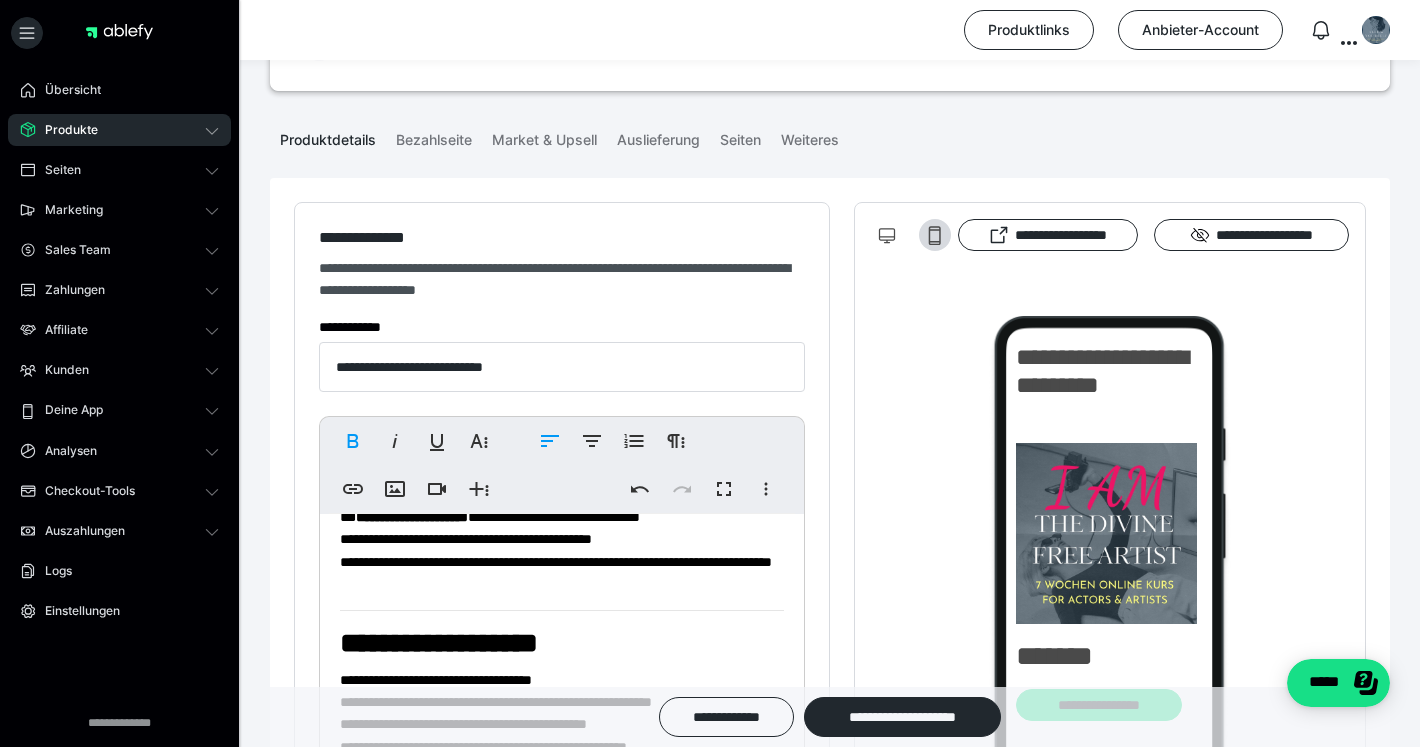 scroll, scrollTop: 435, scrollLeft: 0, axis: vertical 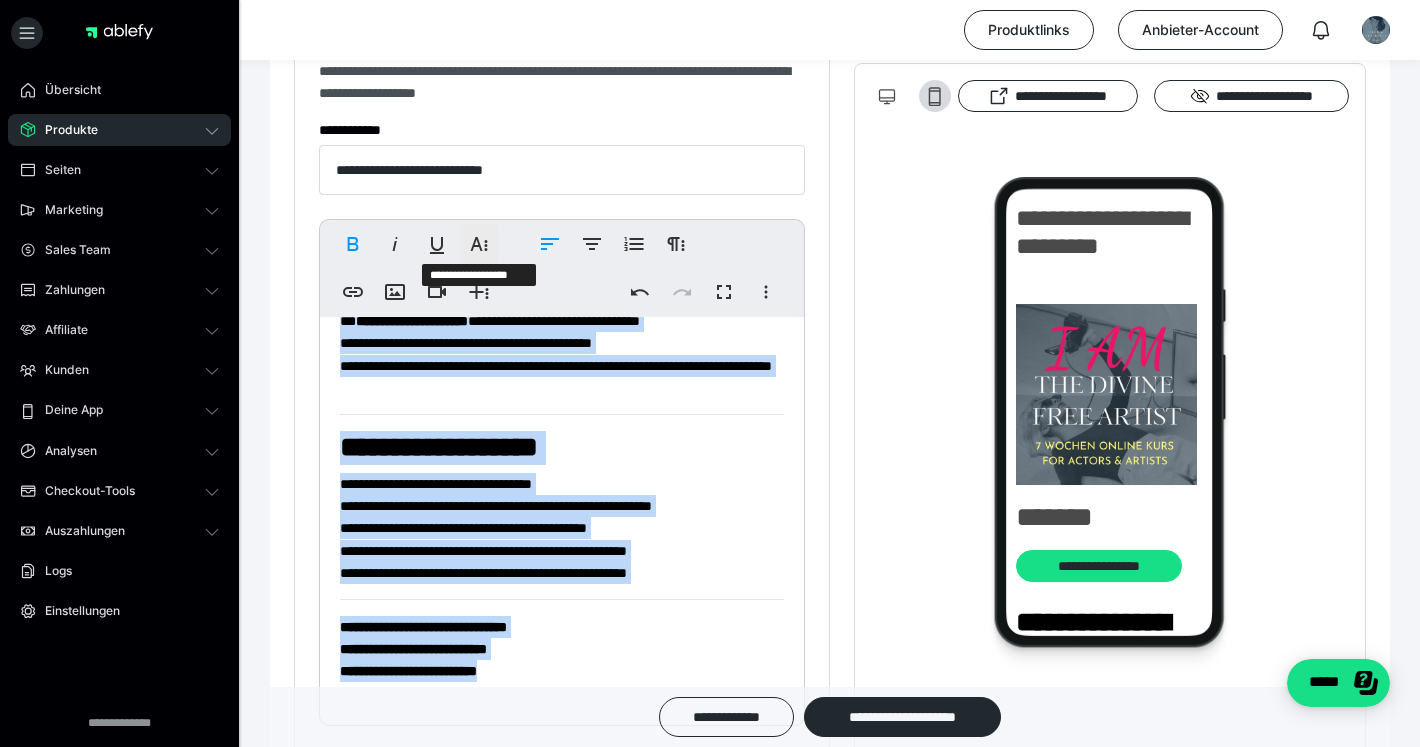 click 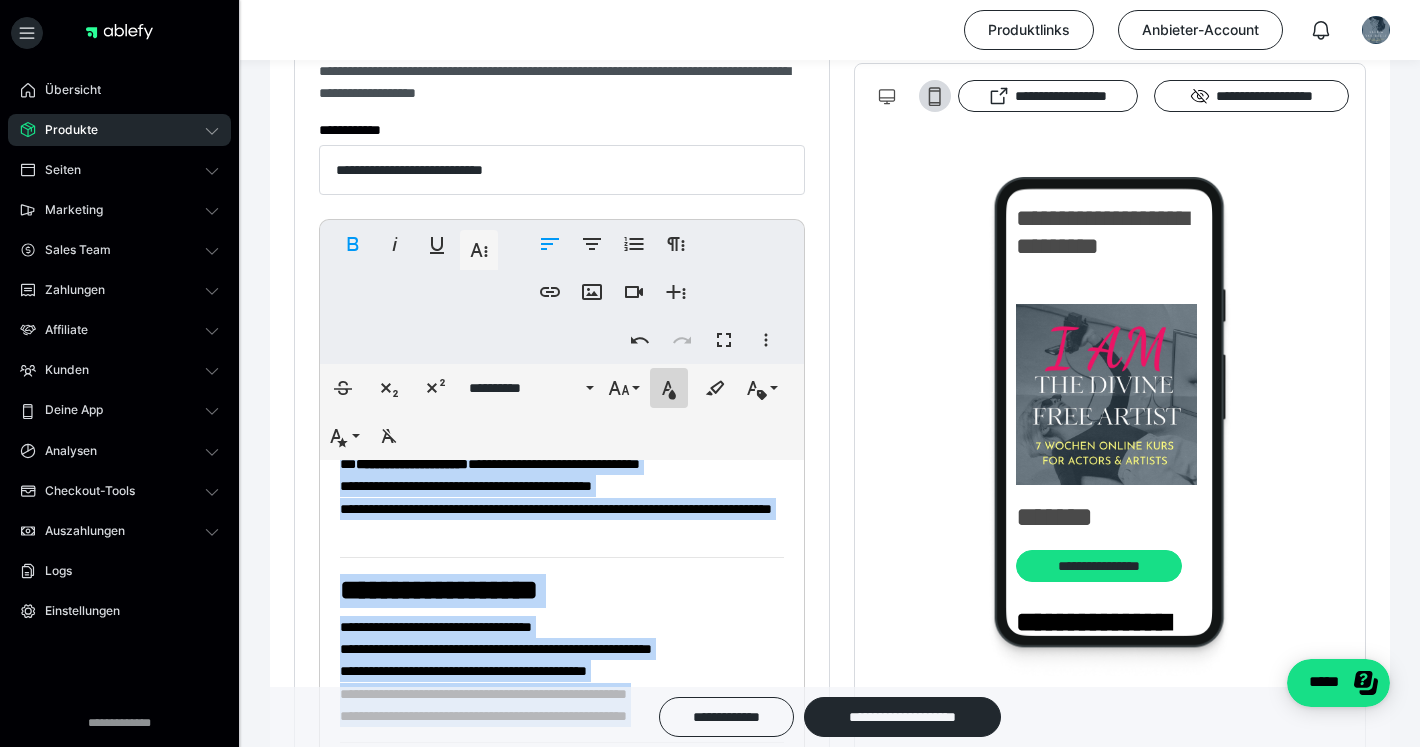 click 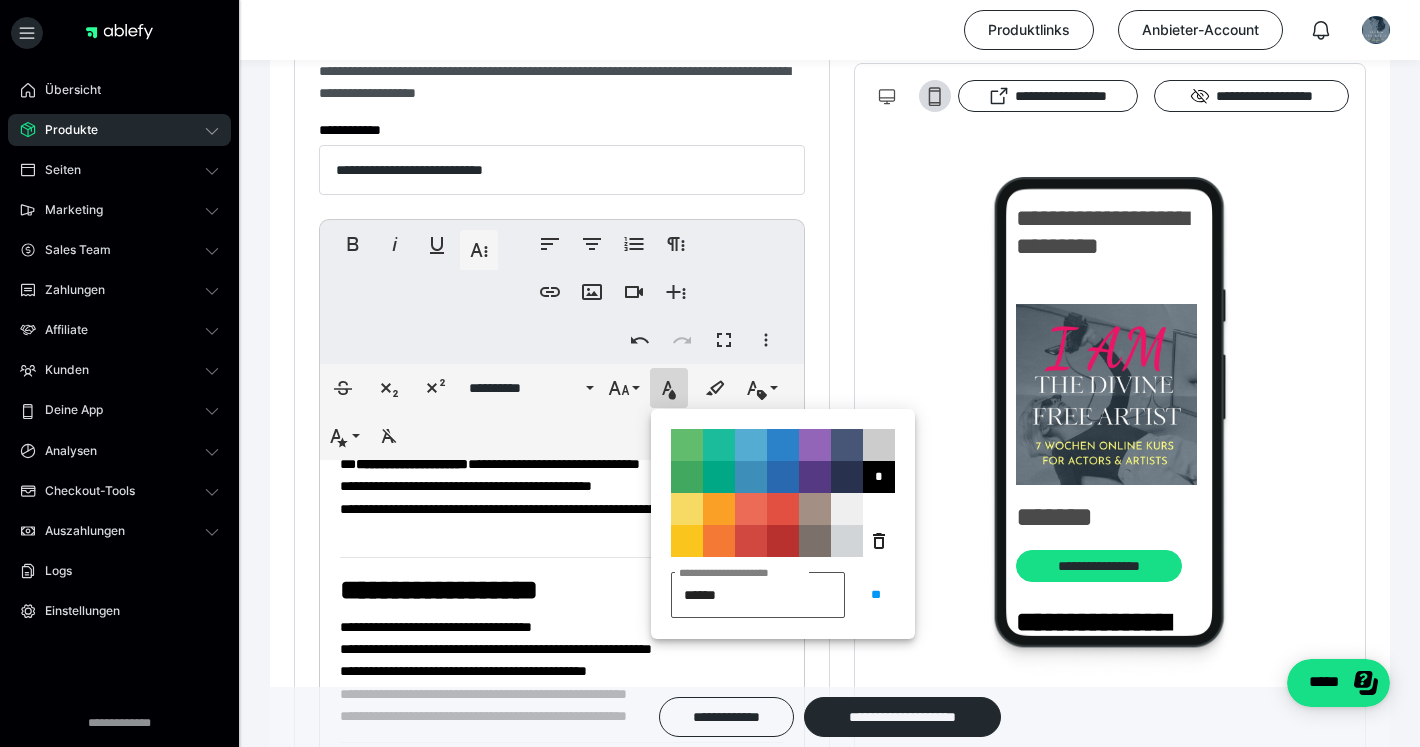 type on "*******" 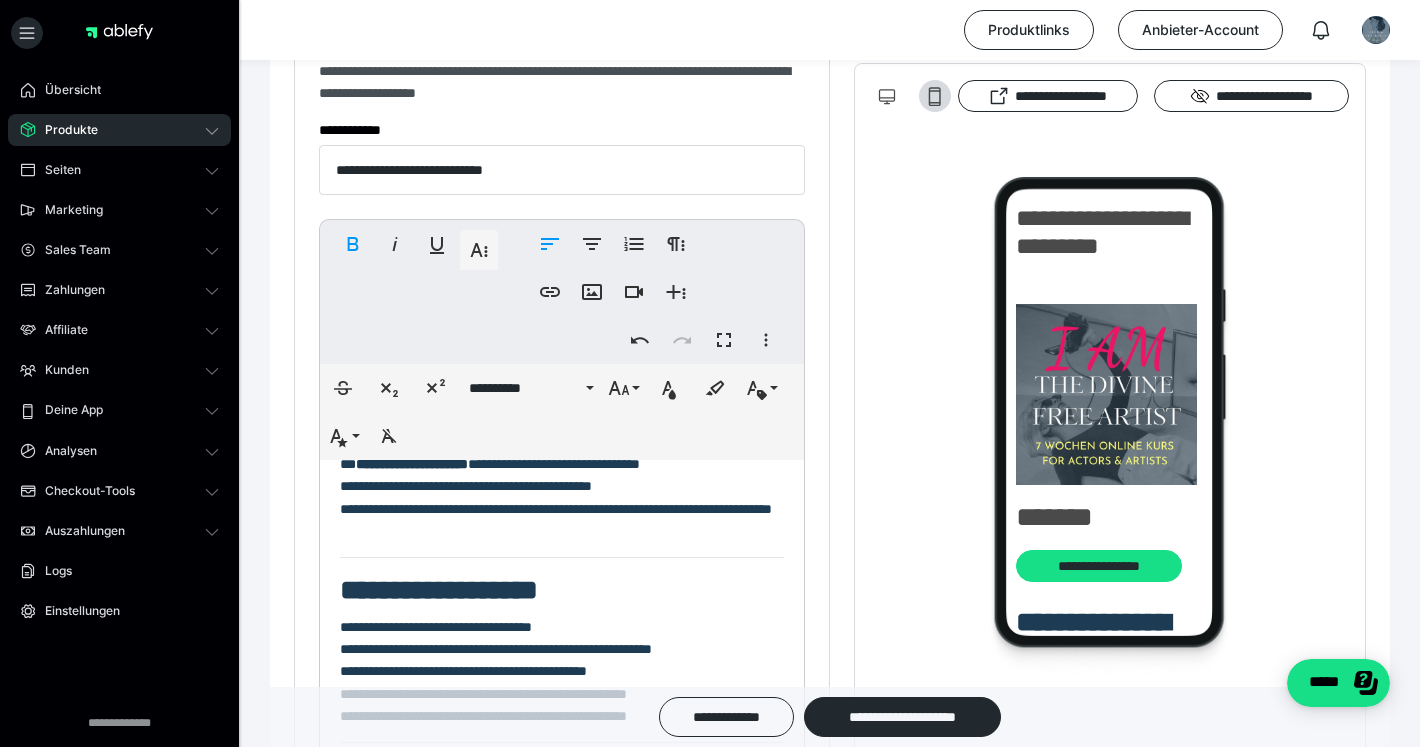 click on "**********" at bounding box center [562, 591] 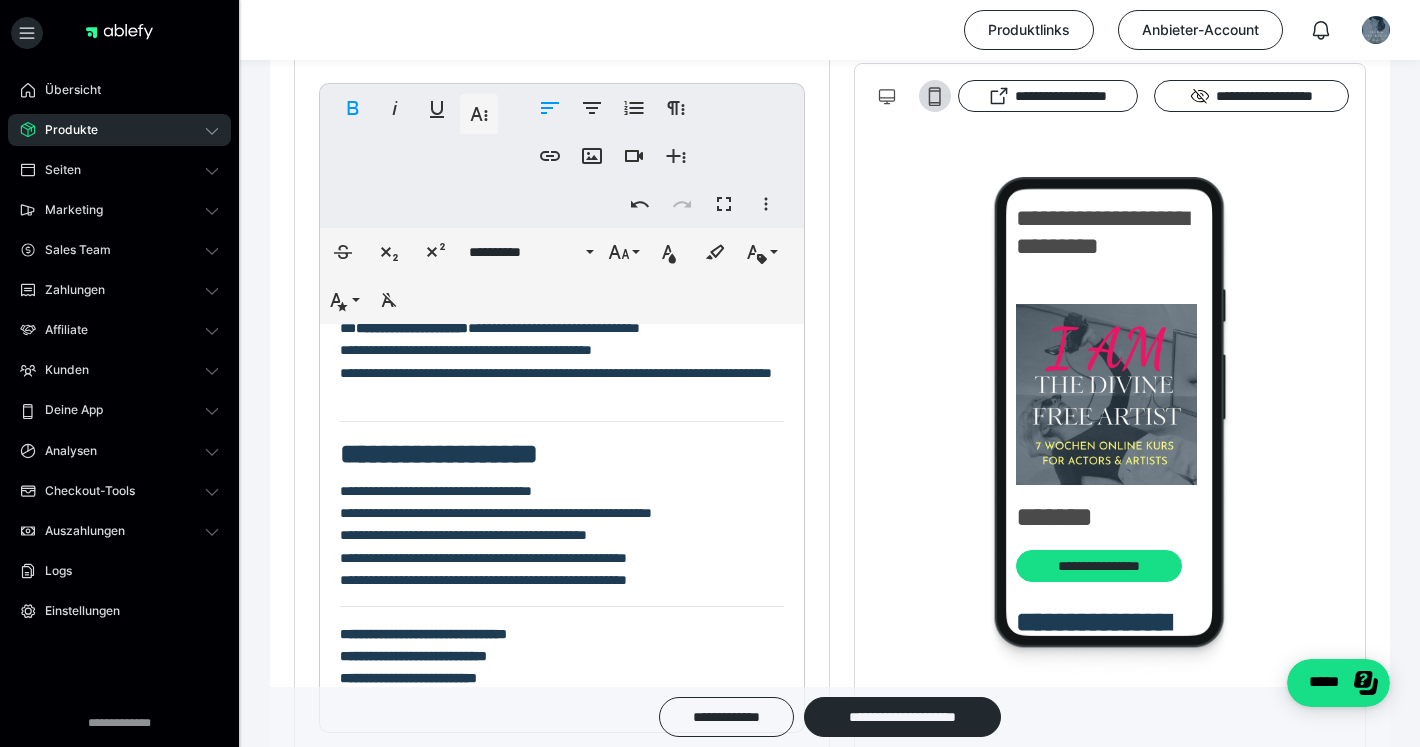 scroll, scrollTop: 427, scrollLeft: 0, axis: vertical 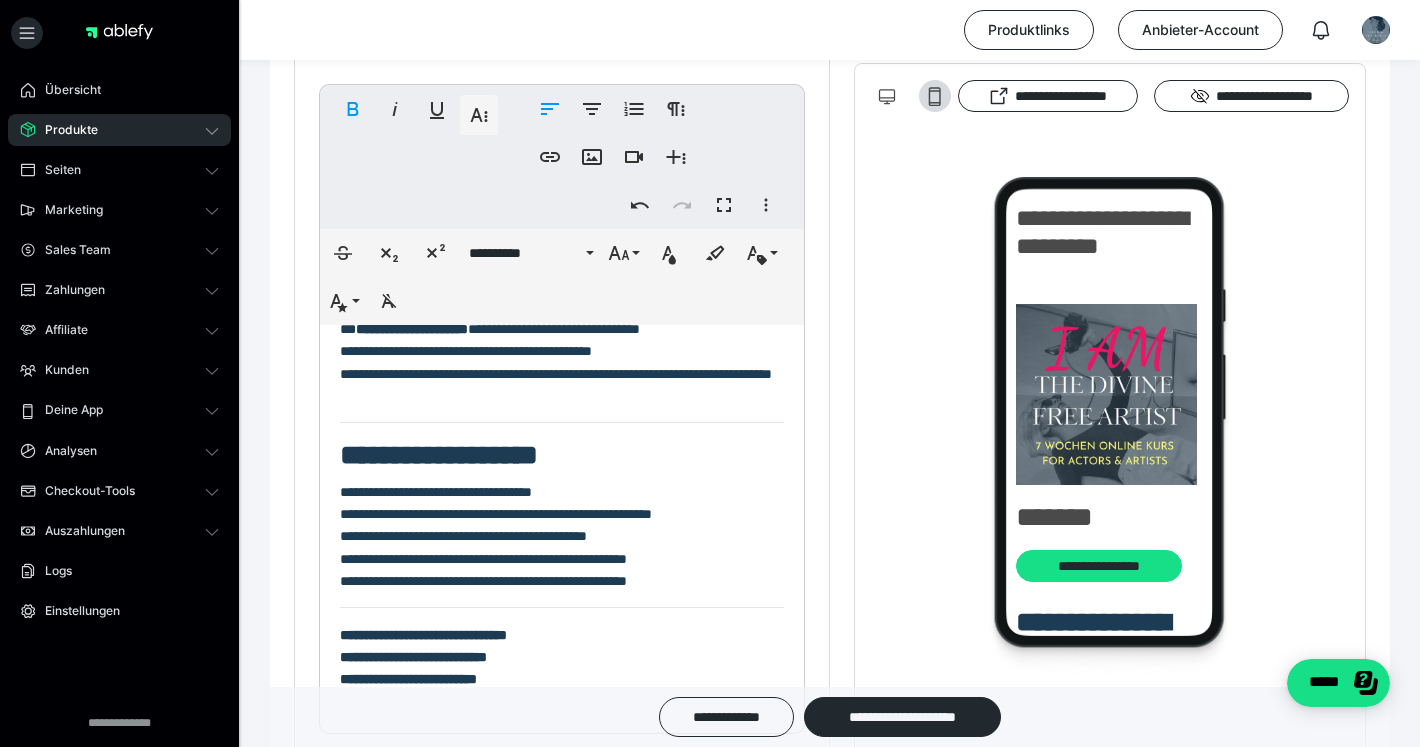 click on "[FIRST] [LAST] [ADDRESS] [CITY] [STATE] [COUNTRY]" at bounding box center (496, 537) 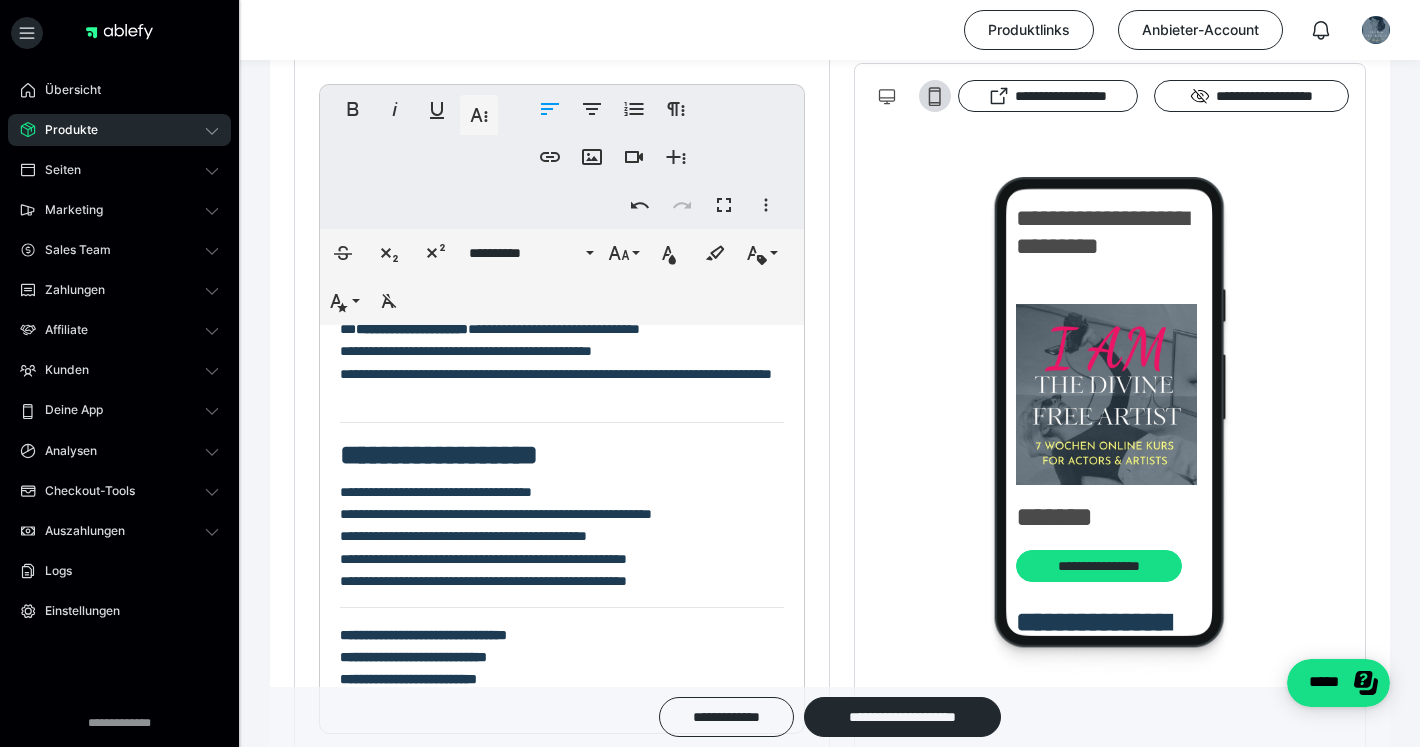 click on "[FIRST] [LAST] [ADDRESS] [CITY] [STATE] [COUNTRY]" at bounding box center [496, 537] 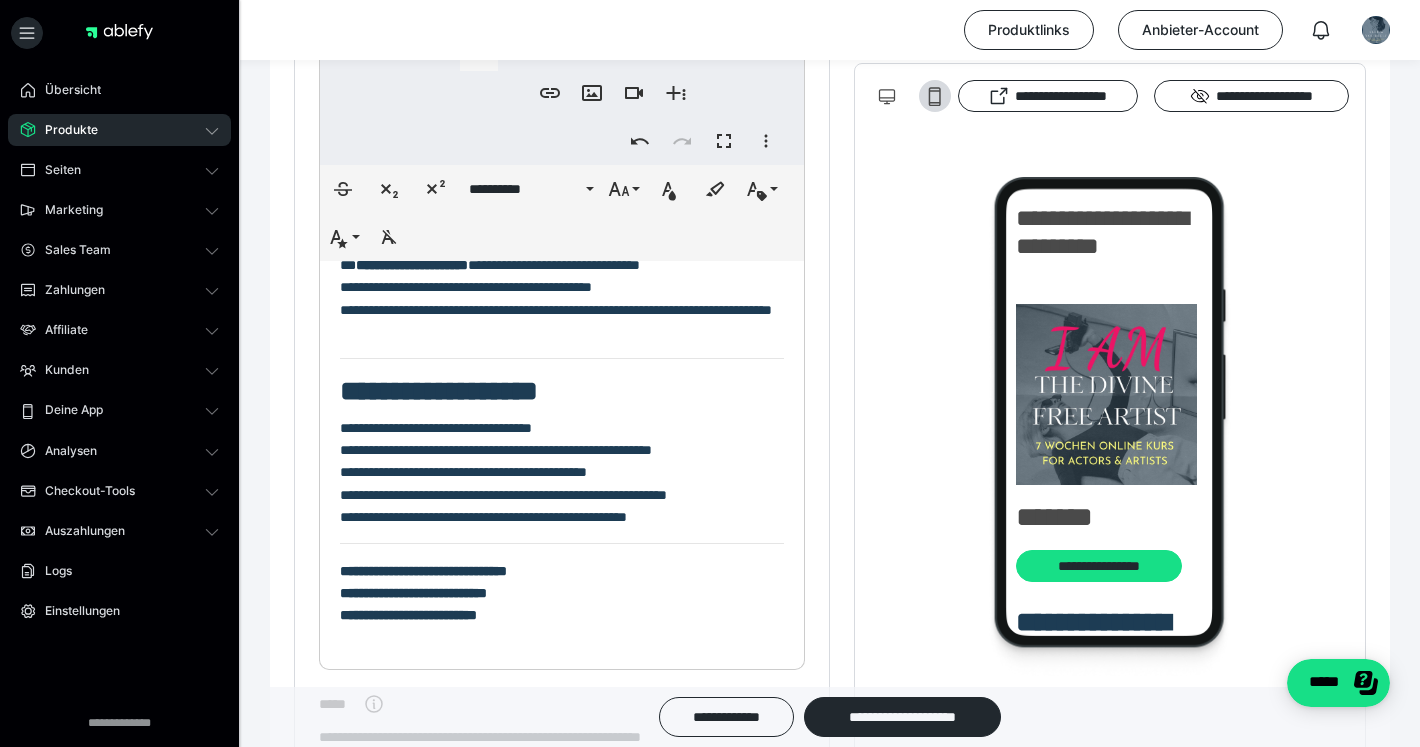 scroll, scrollTop: 498, scrollLeft: 0, axis: vertical 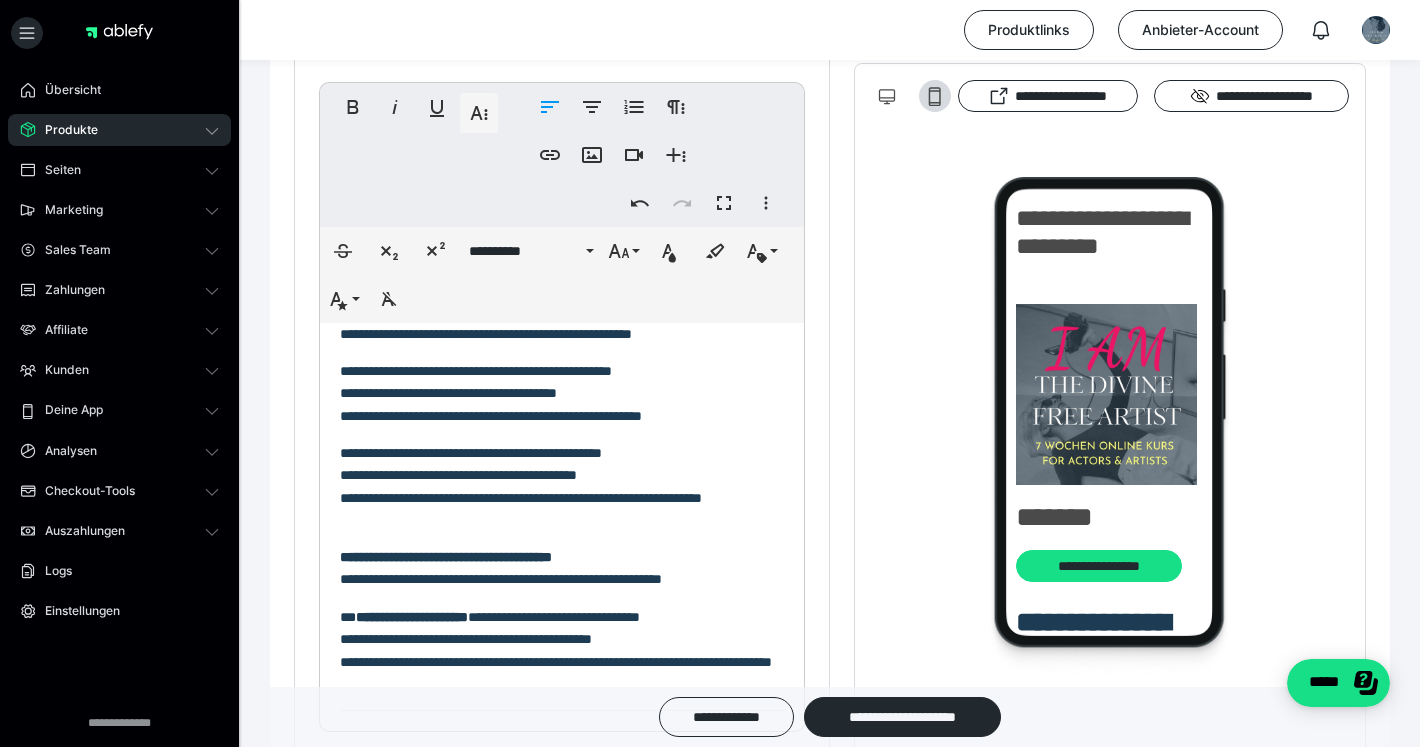 click on "[FIRST] [LAST] [ADDRESS]" at bounding box center (562, 486) 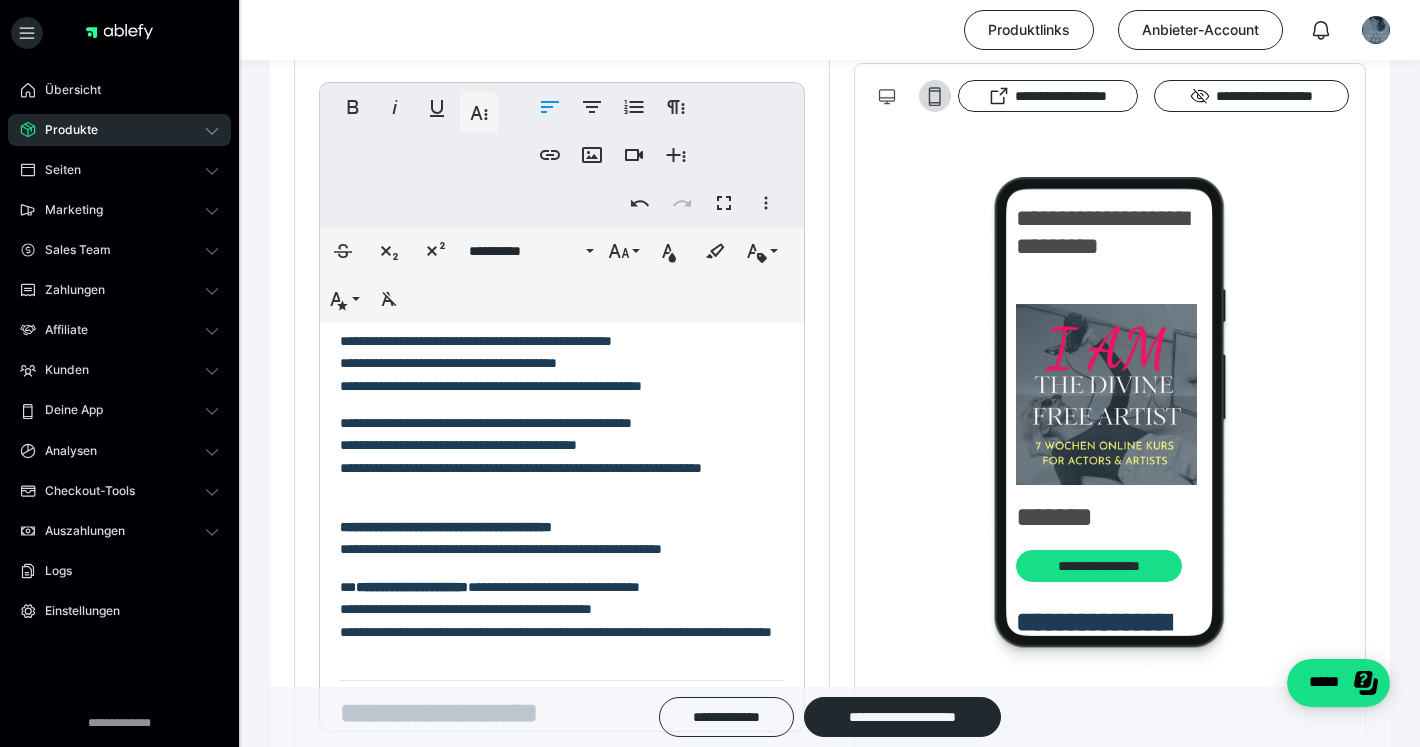 scroll, scrollTop: 163, scrollLeft: 0, axis: vertical 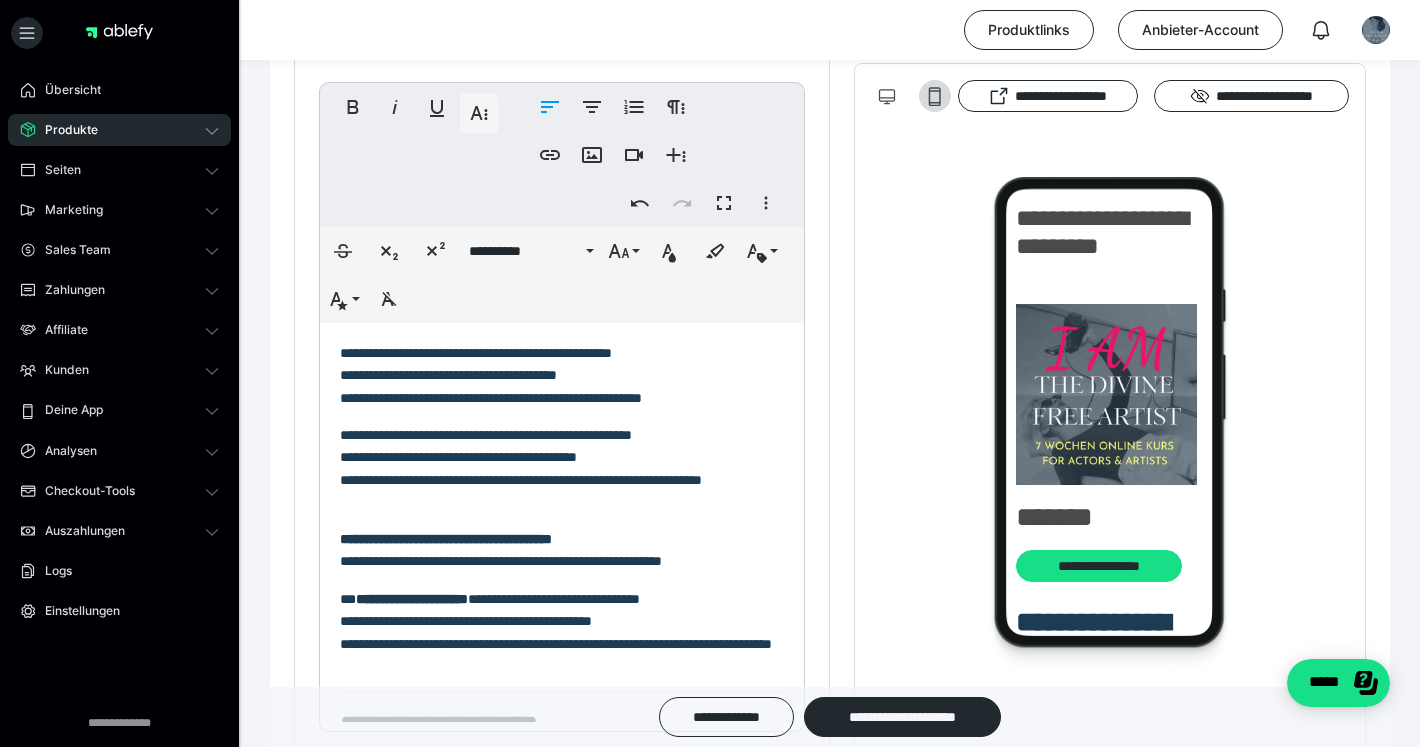 click on "[FIRST] [LAST] [ADDRESS]" at bounding box center (521, 457) 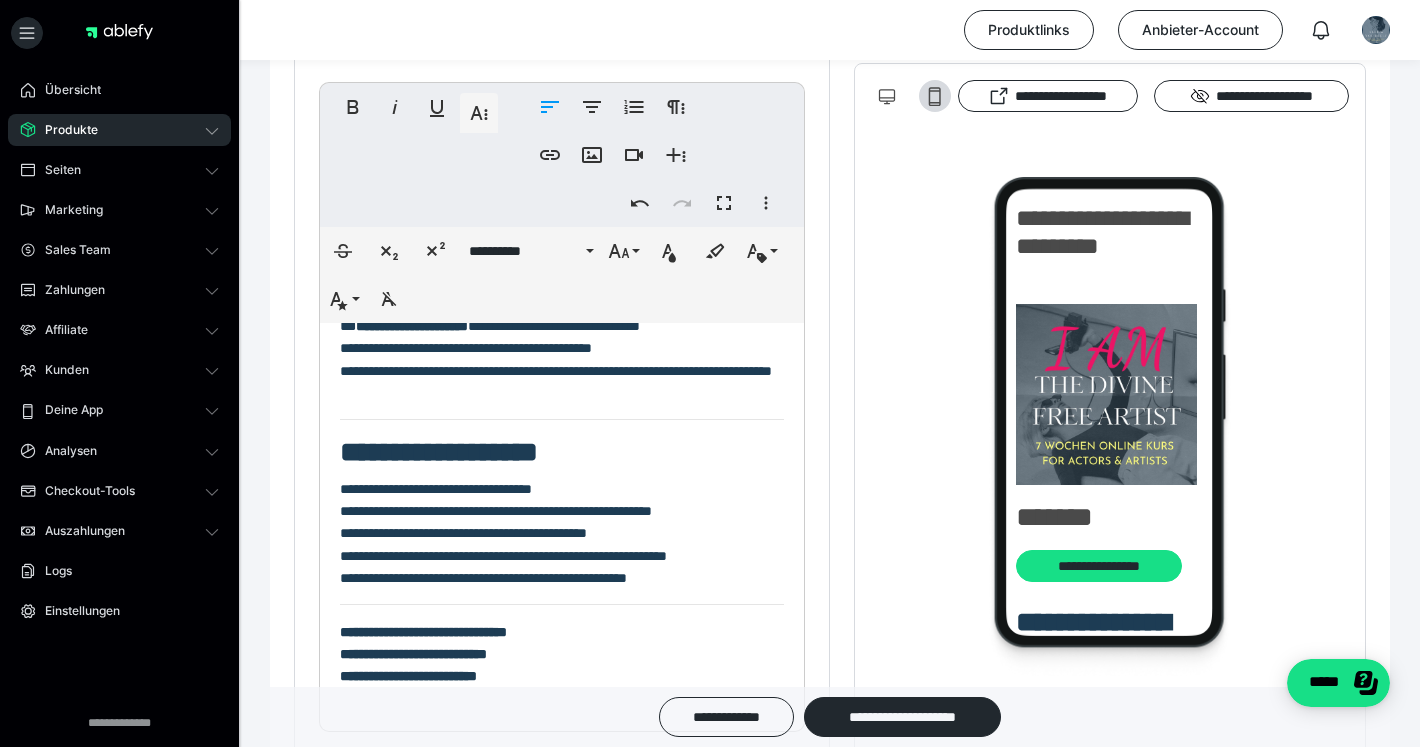 scroll, scrollTop: 435, scrollLeft: 0, axis: vertical 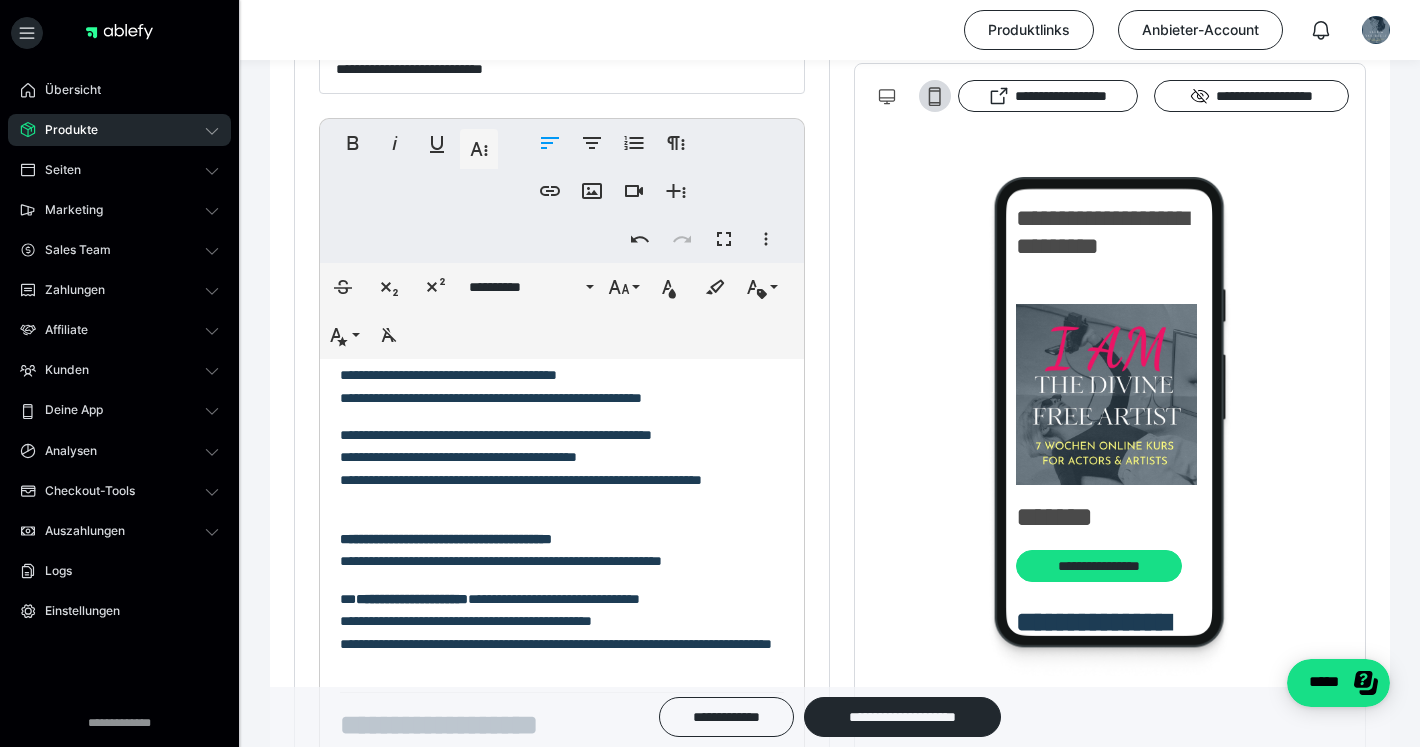 click on "[FIRST] [LAST] [ADDRESS]" at bounding box center [521, 457] 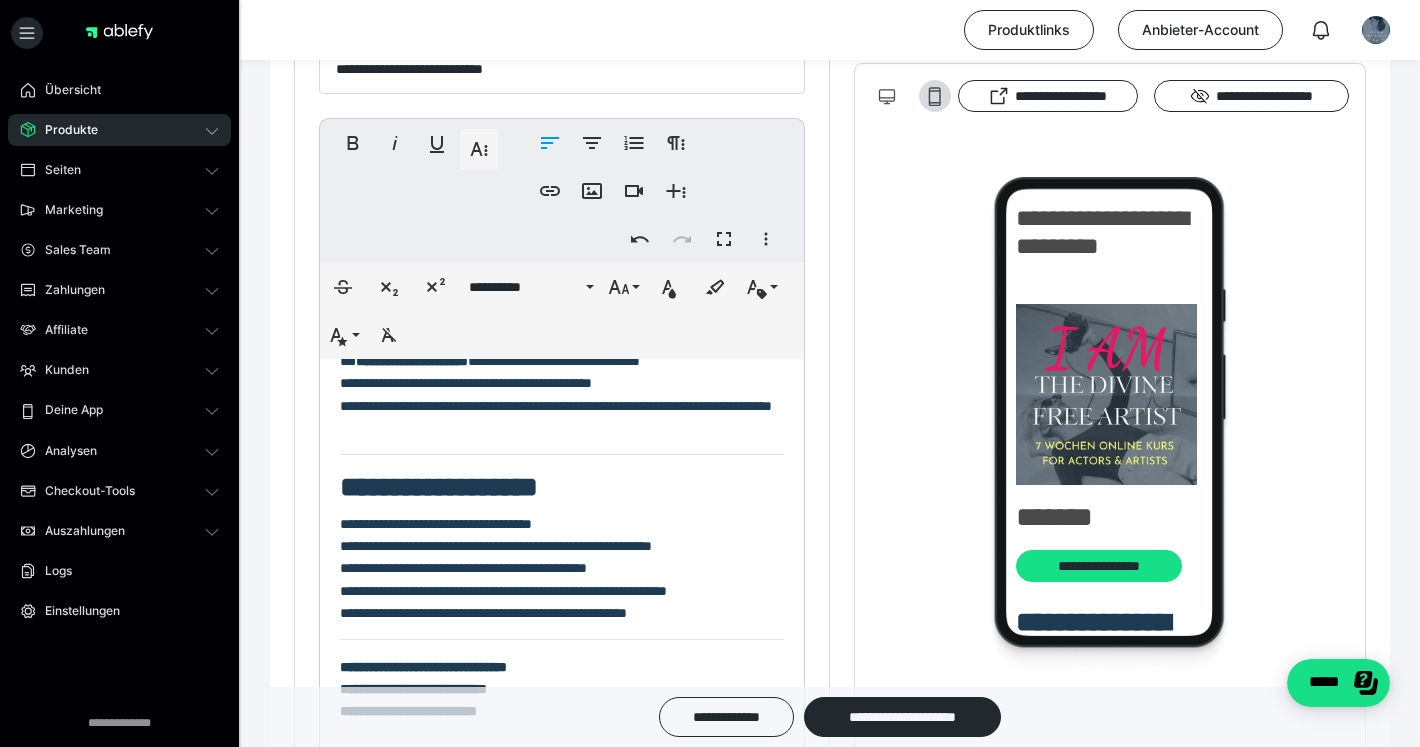 scroll, scrollTop: 435, scrollLeft: 0, axis: vertical 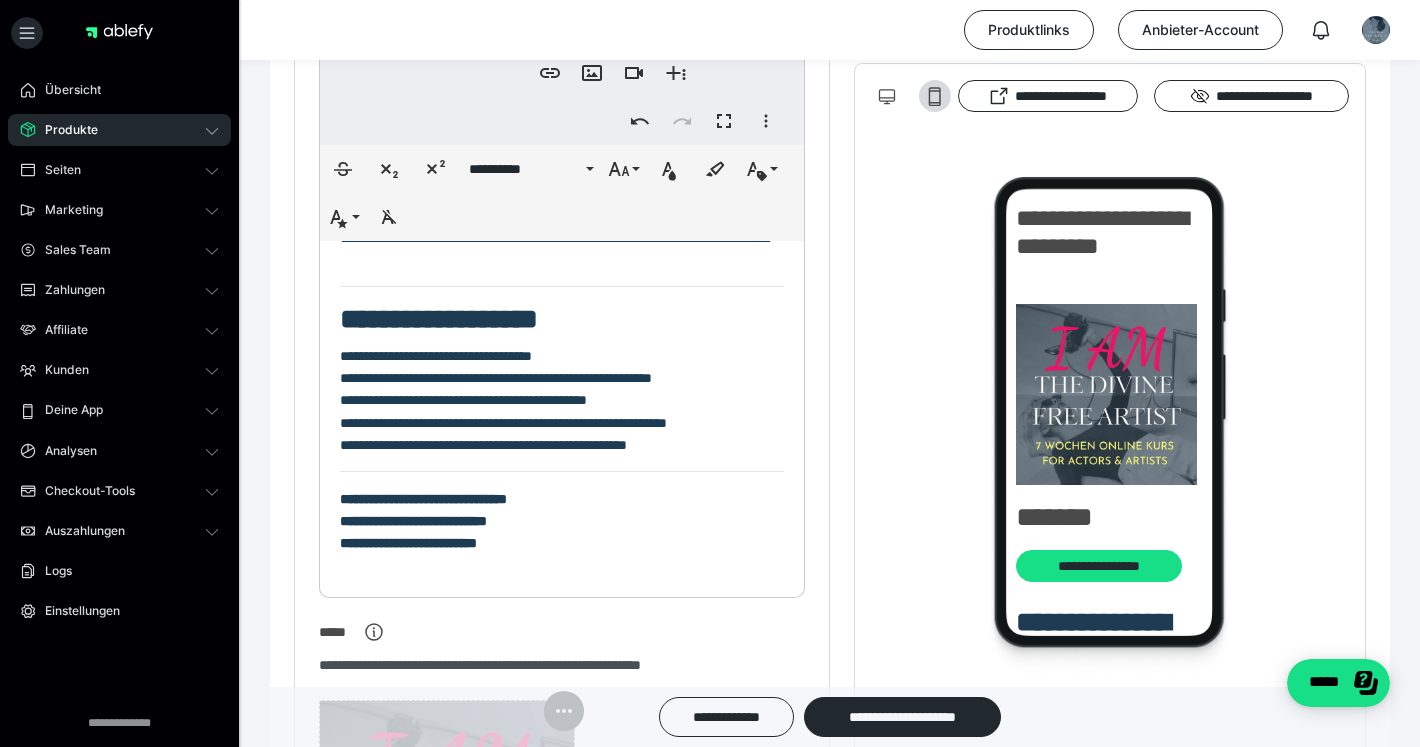 click on "[FIRST] [LAST] [ADDRESS]" at bounding box center [562, 521] 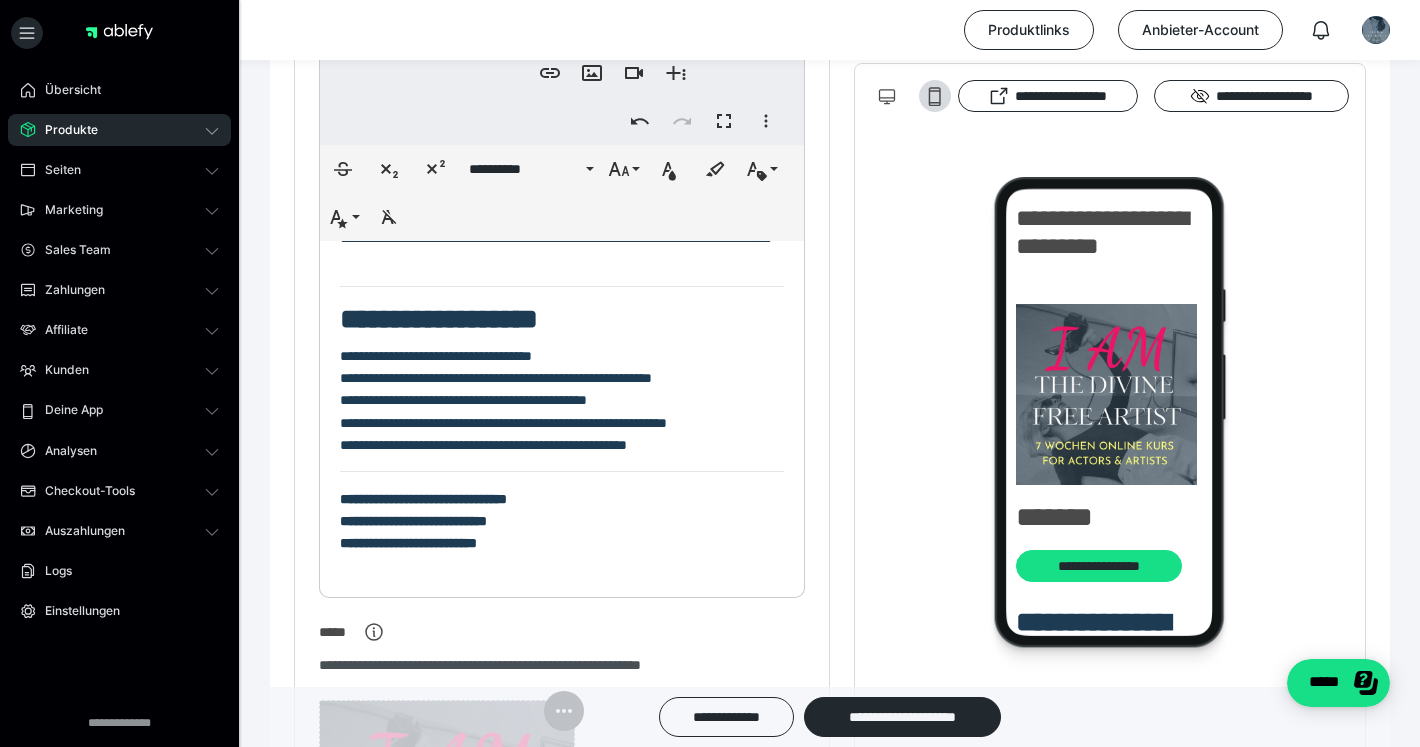 click on "[FIRST] [LAST] [ADDRESS]" at bounding box center (423, 521) 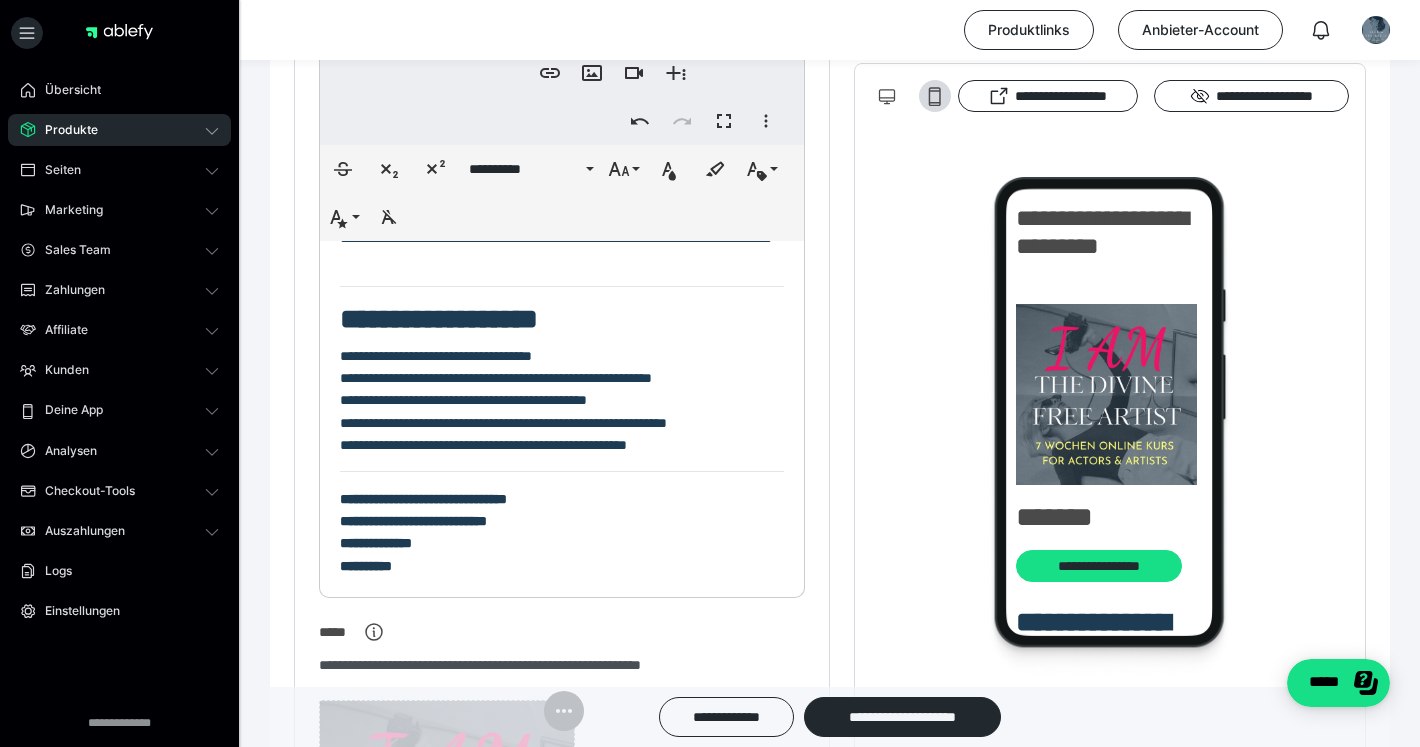 click on "[FIRST] [LAST] [ADDRESS] [PHONE]" at bounding box center [562, 533] 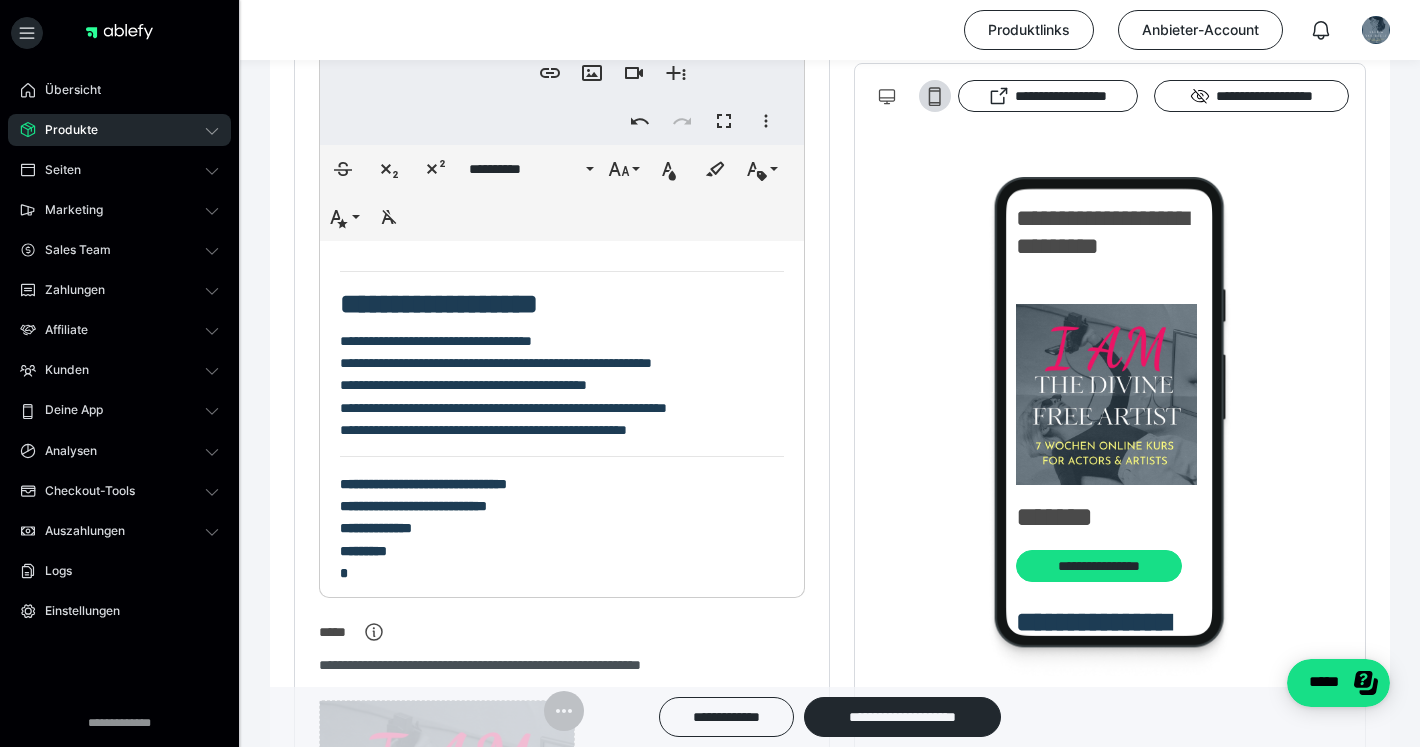 scroll, scrollTop: 445, scrollLeft: 0, axis: vertical 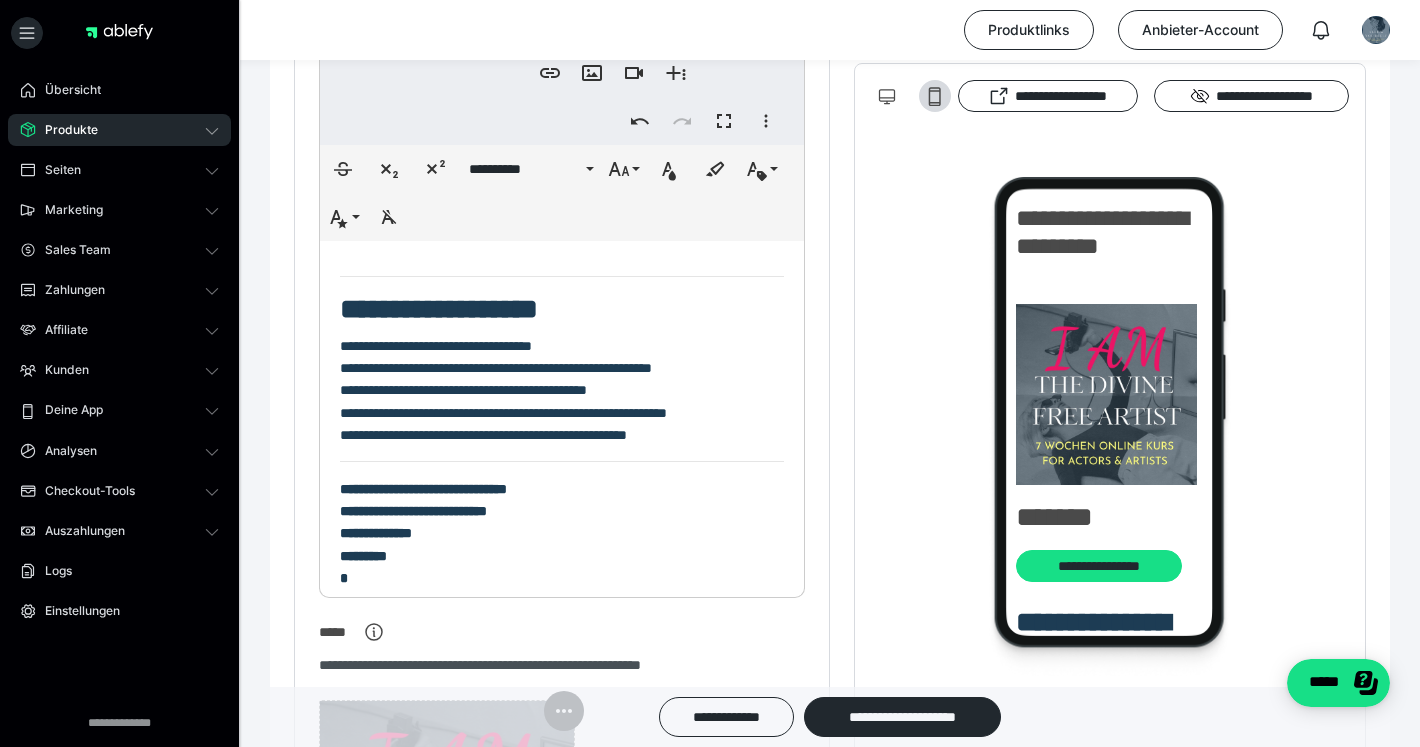 click on "[FIRST] [LAST] [ADDRESS] [PHONE] [EMAIL]" at bounding box center [562, 545] 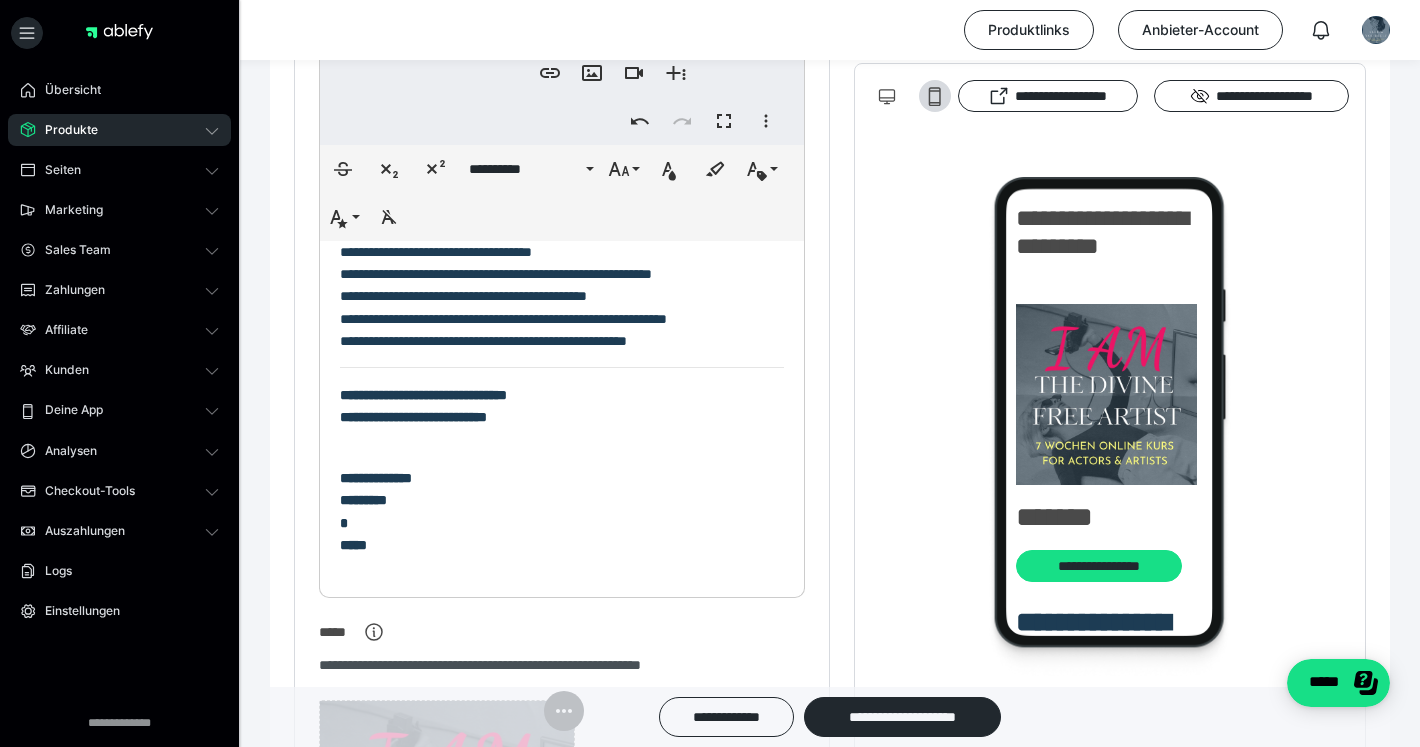 scroll, scrollTop: 501, scrollLeft: 0, axis: vertical 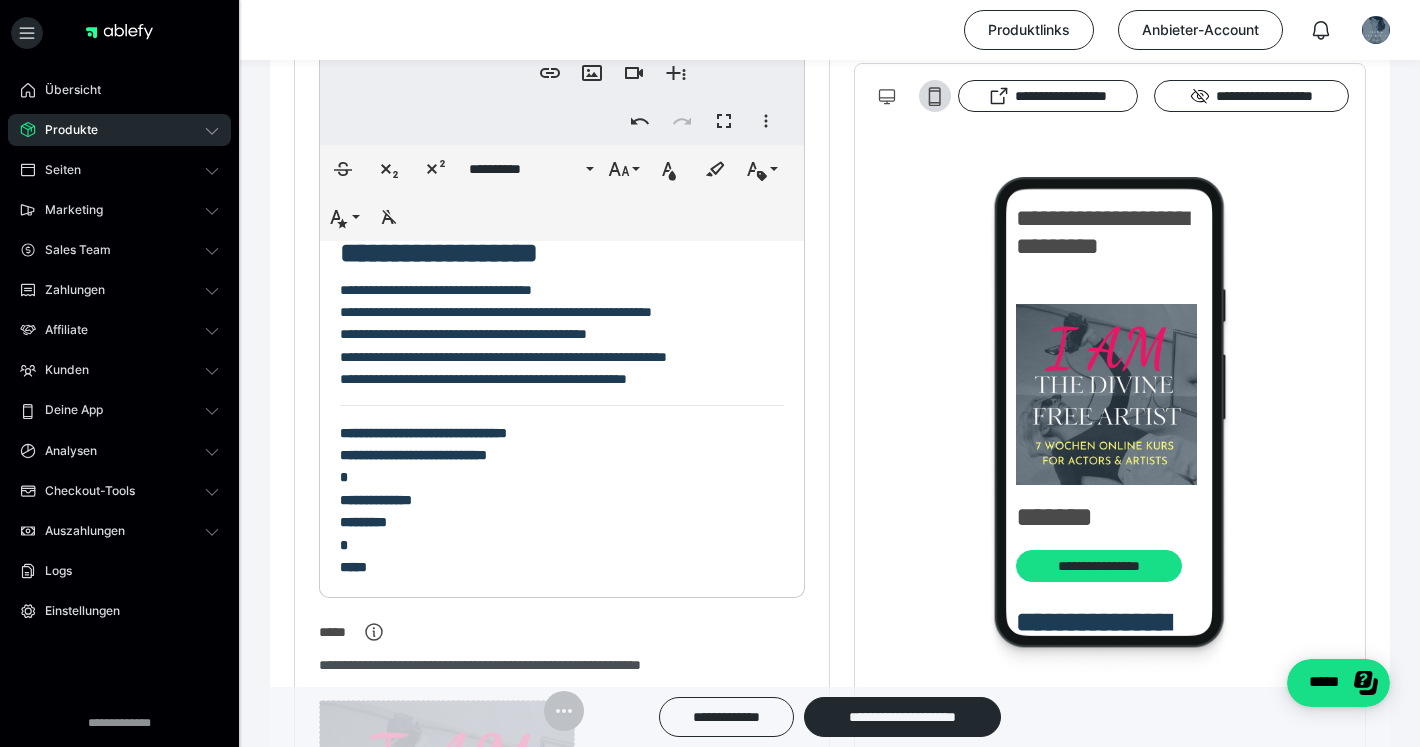 click on "[FIRST] [LAST] [ADDRESS] [PHONE] [EMAIL]" at bounding box center (562, 500) 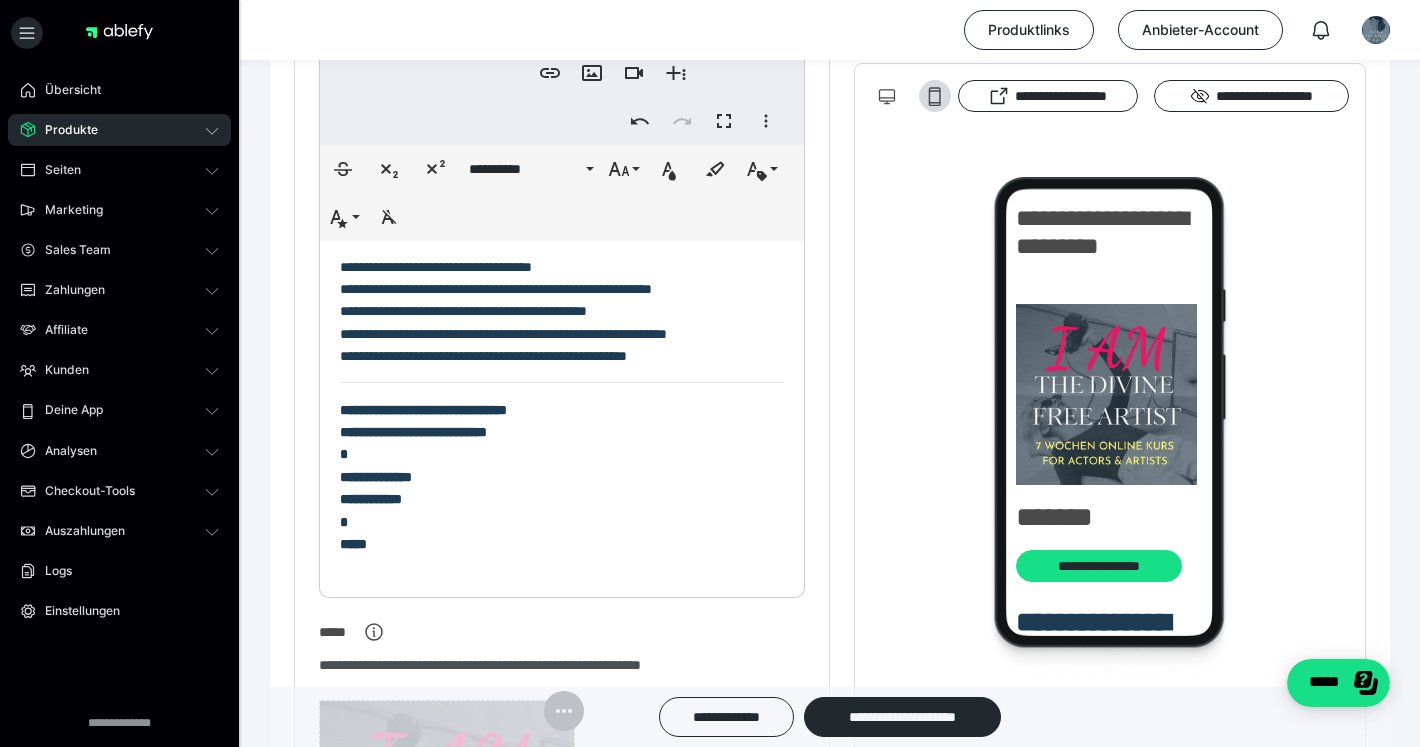 scroll, scrollTop: 523, scrollLeft: 0, axis: vertical 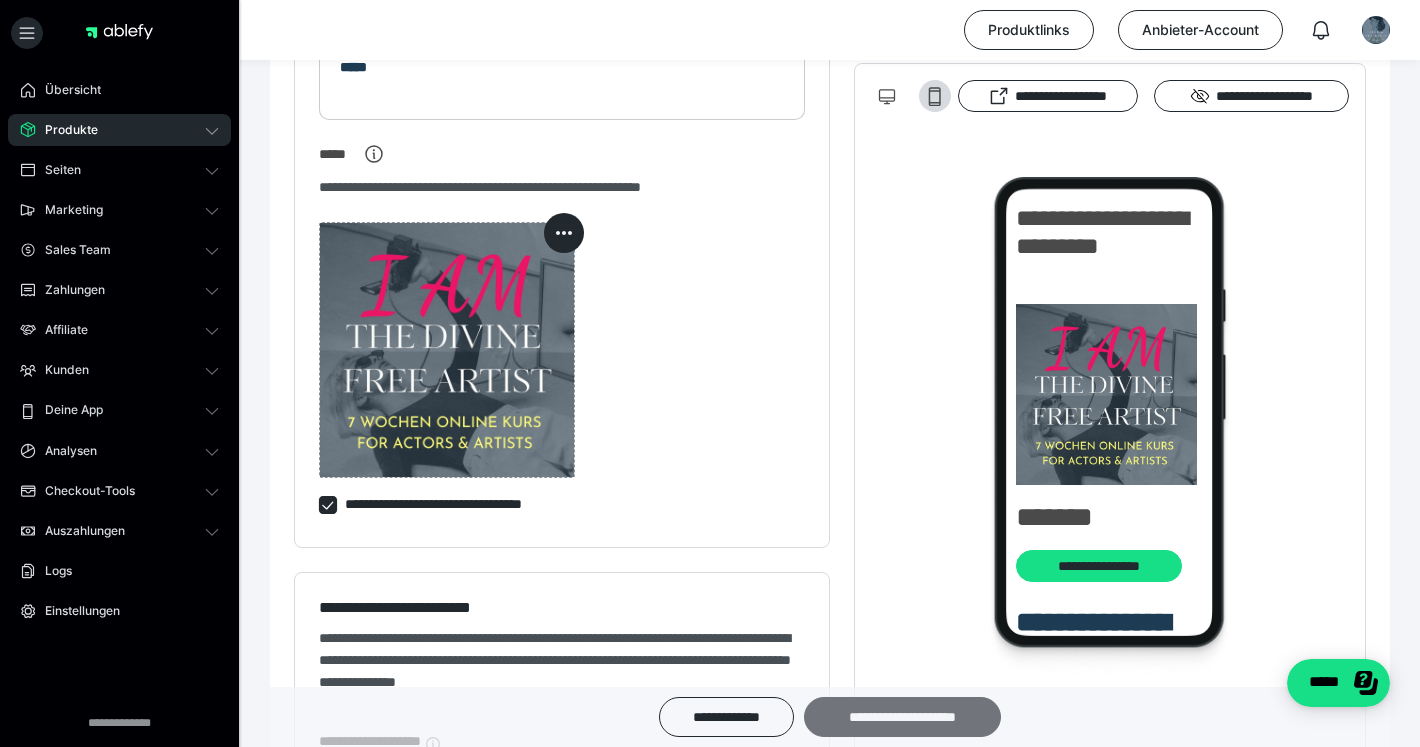 click on "**********" at bounding box center [902, 717] 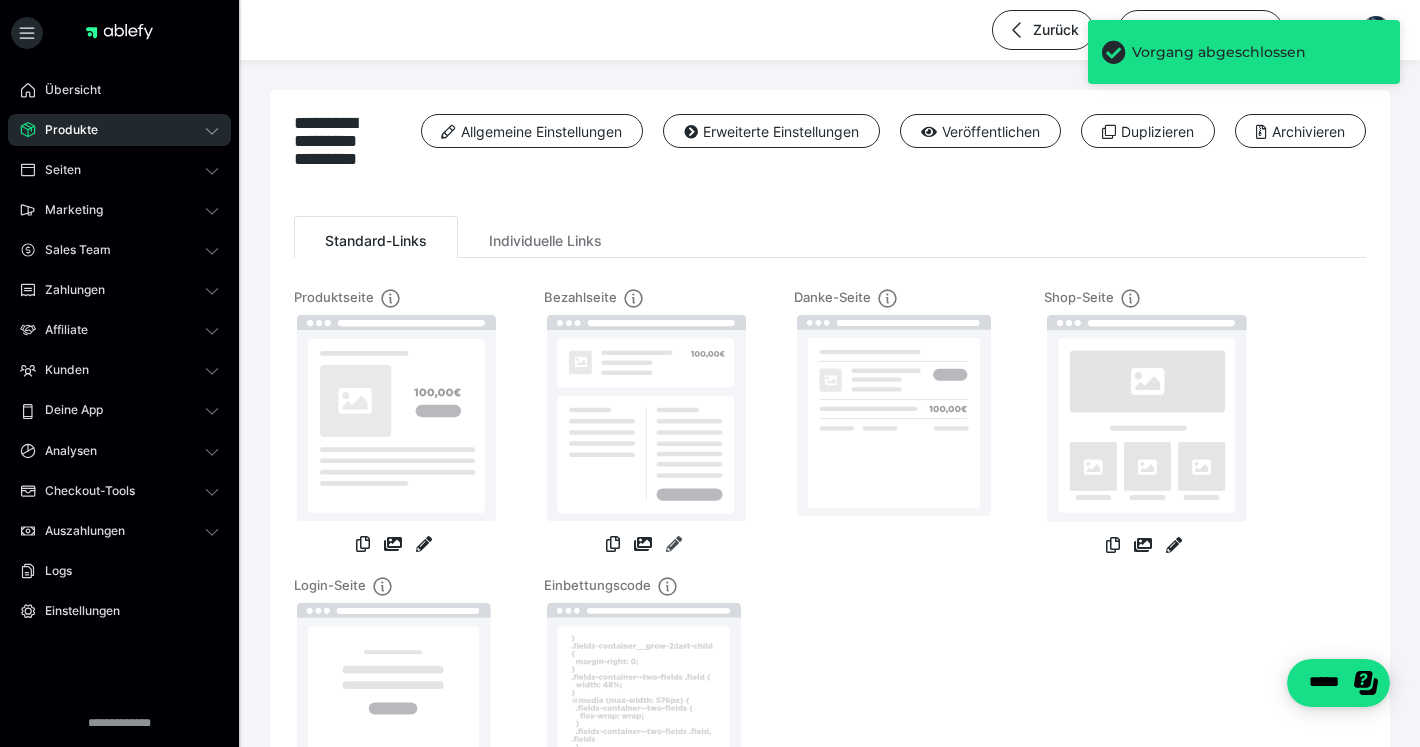 click at bounding box center [674, 544] 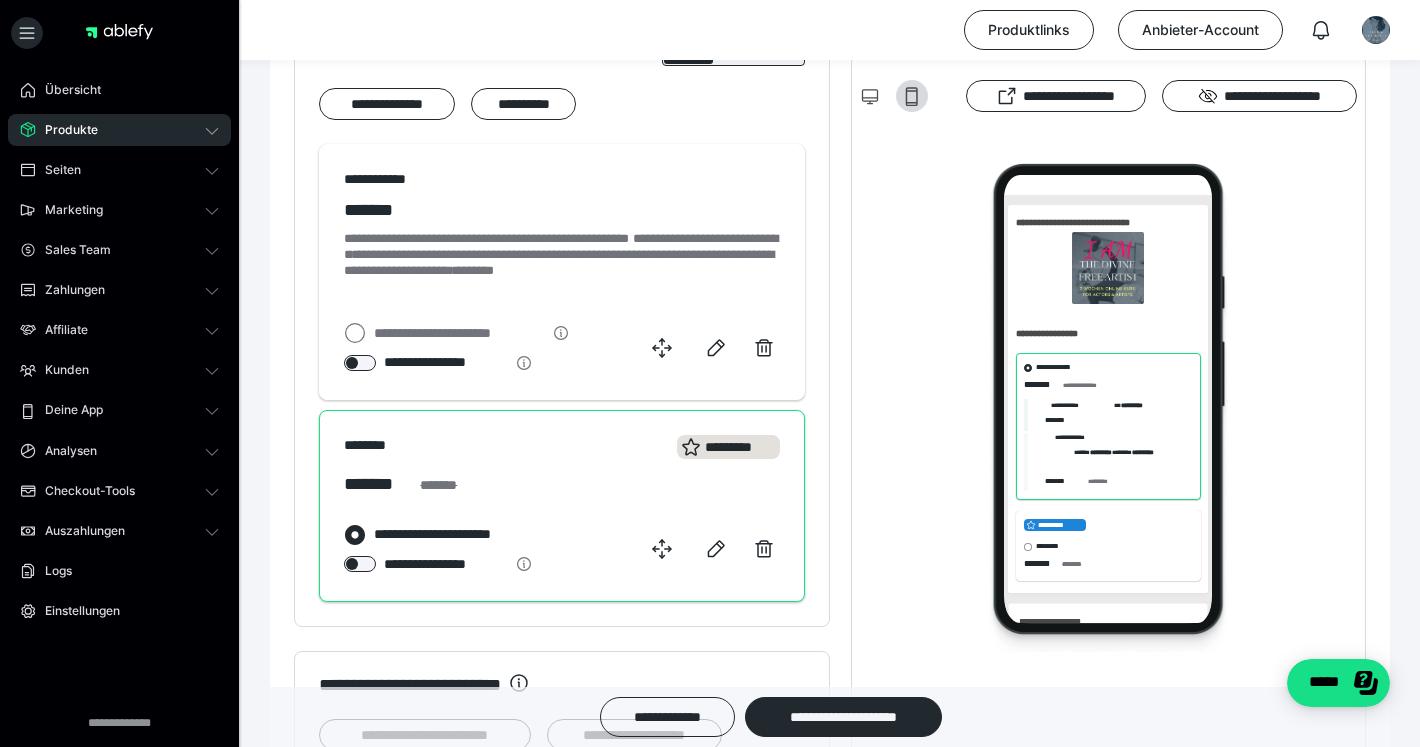 scroll, scrollTop: 868, scrollLeft: 0, axis: vertical 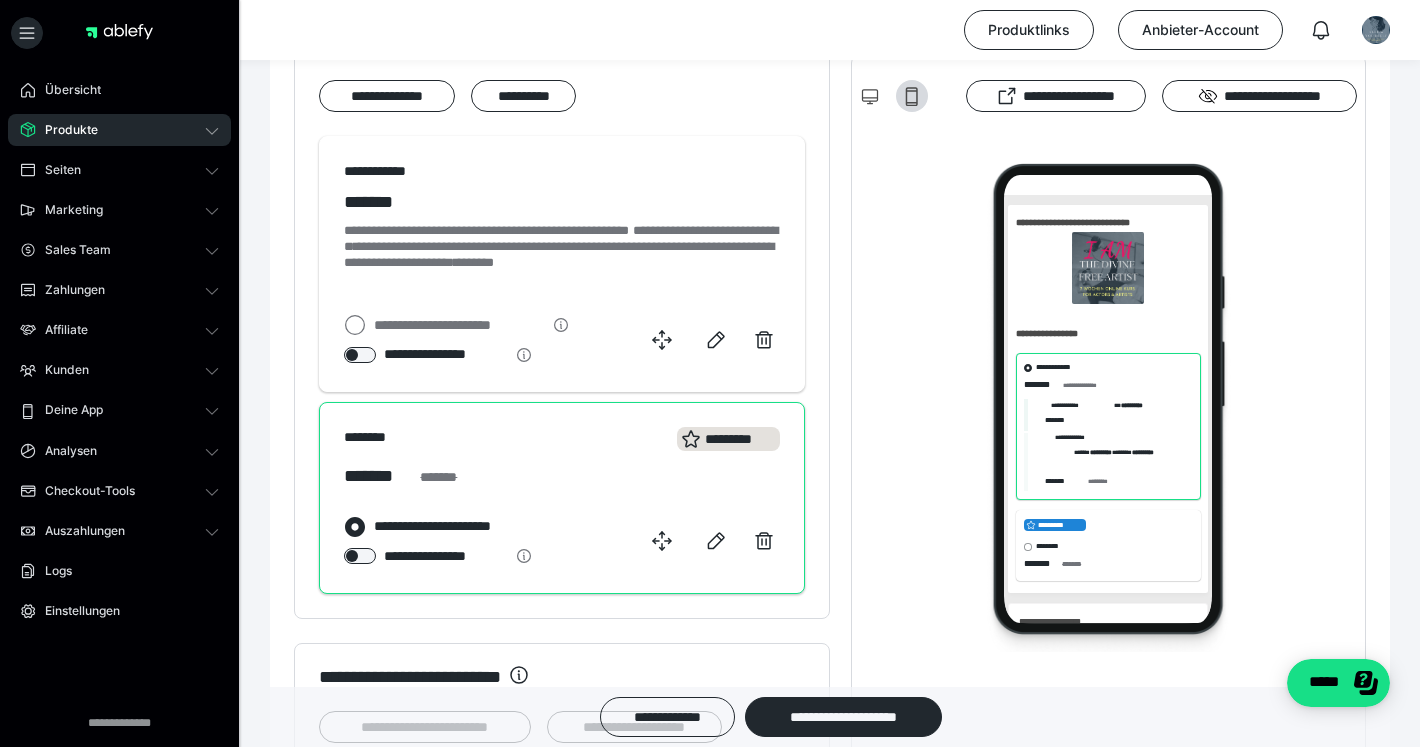 click at bounding box center (355, 527) 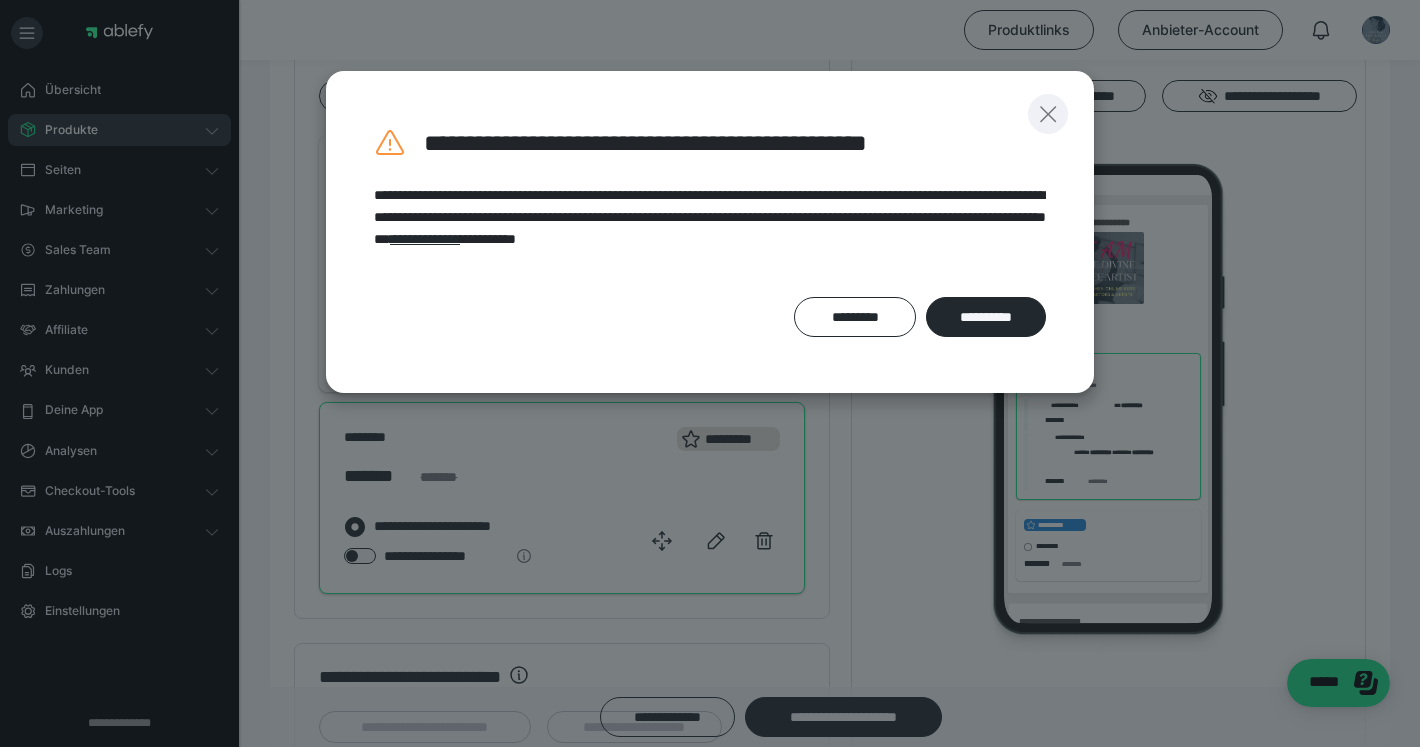 click 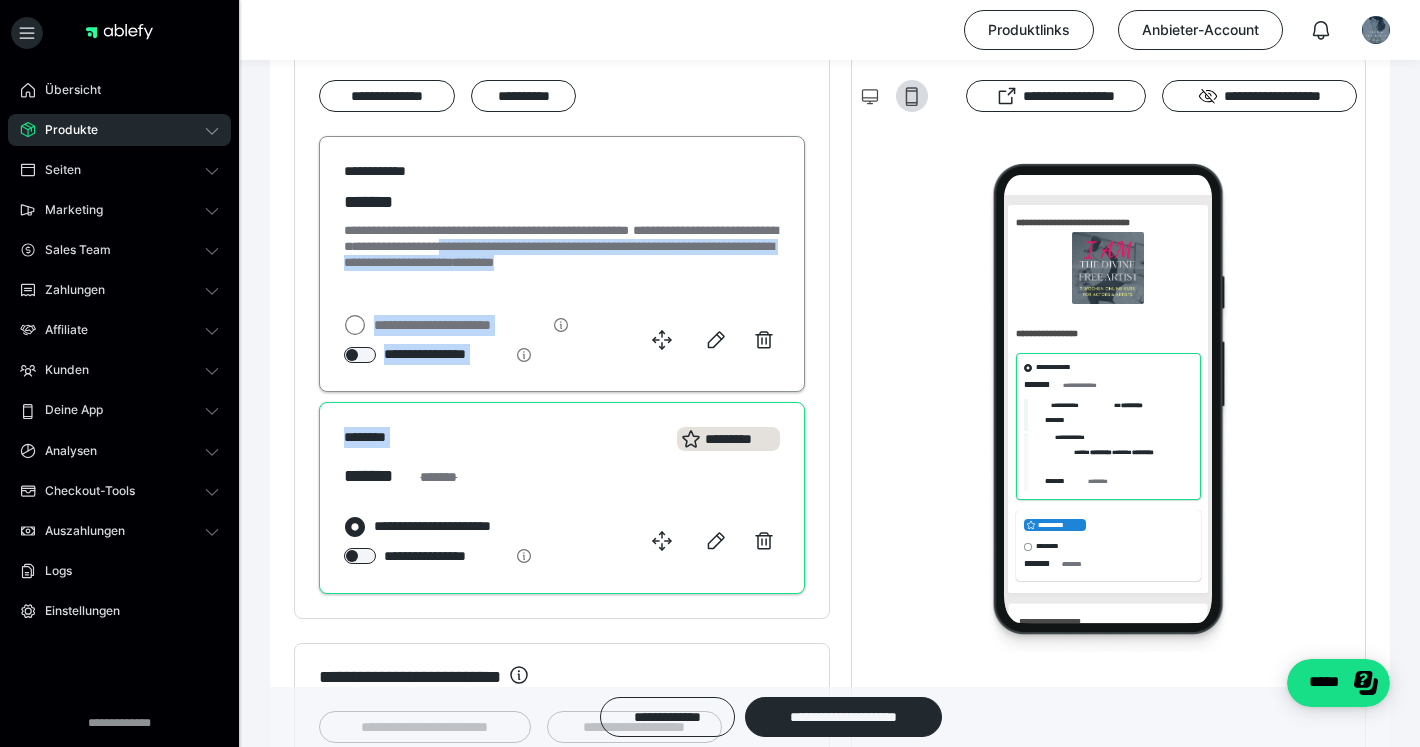 drag, startPoint x: 590, startPoint y: 436, endPoint x: 594, endPoint y: 241, distance: 195.04102 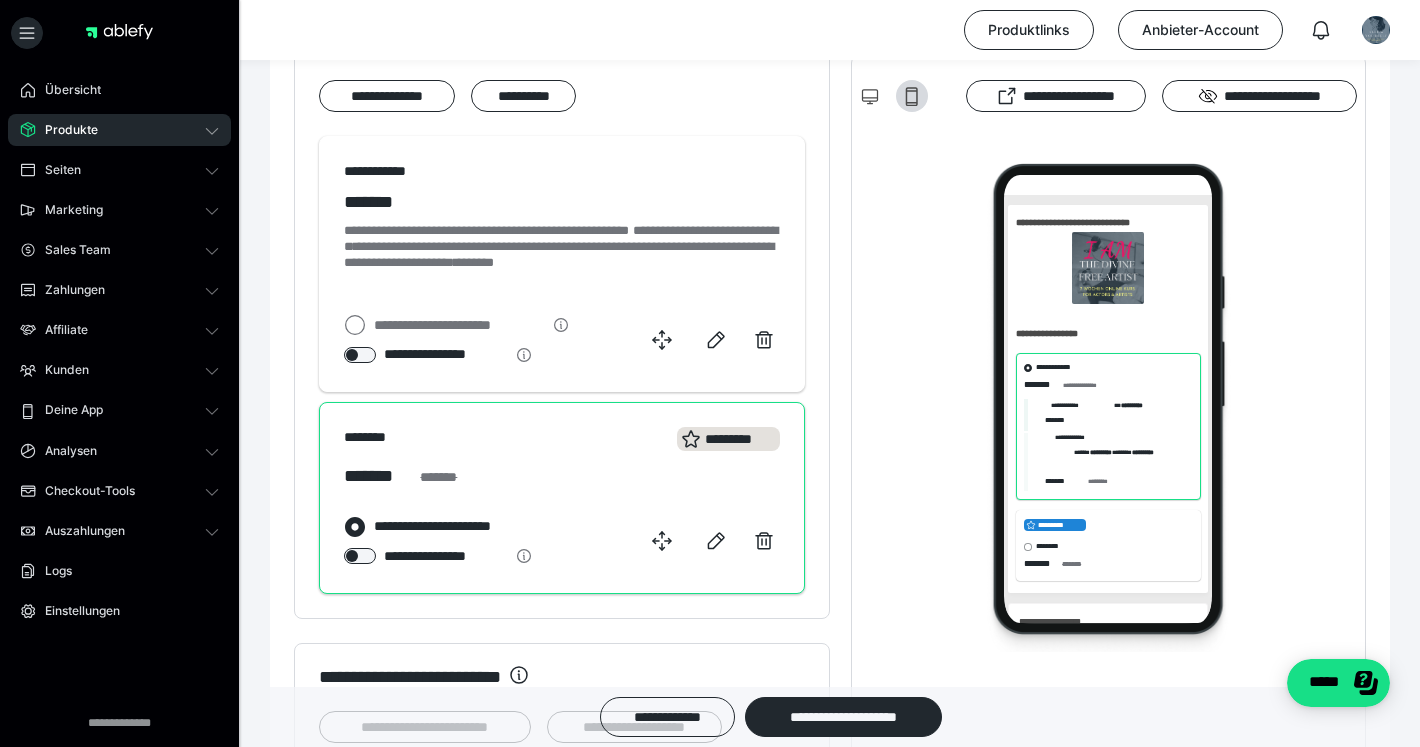 click on "******** *********" at bounding box center [562, 441] 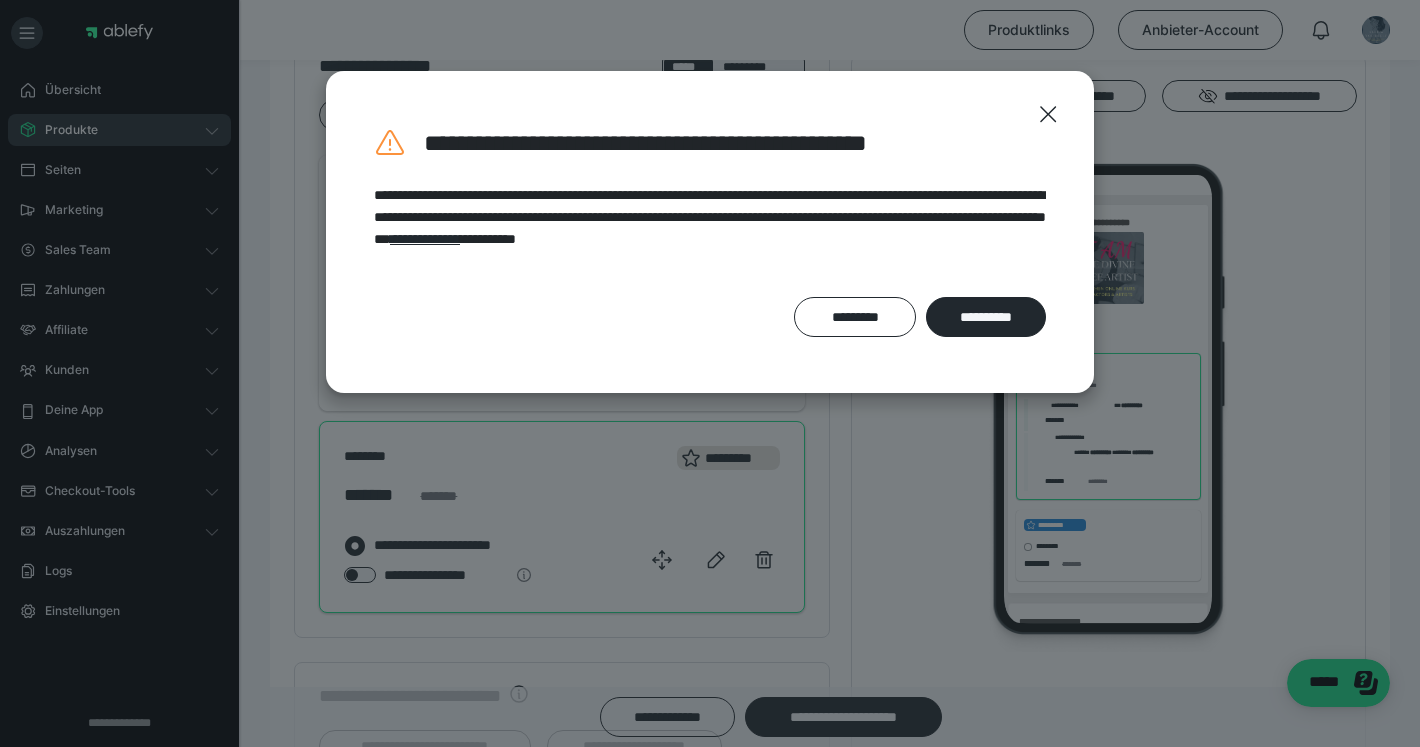 scroll, scrollTop: 836, scrollLeft: 0, axis: vertical 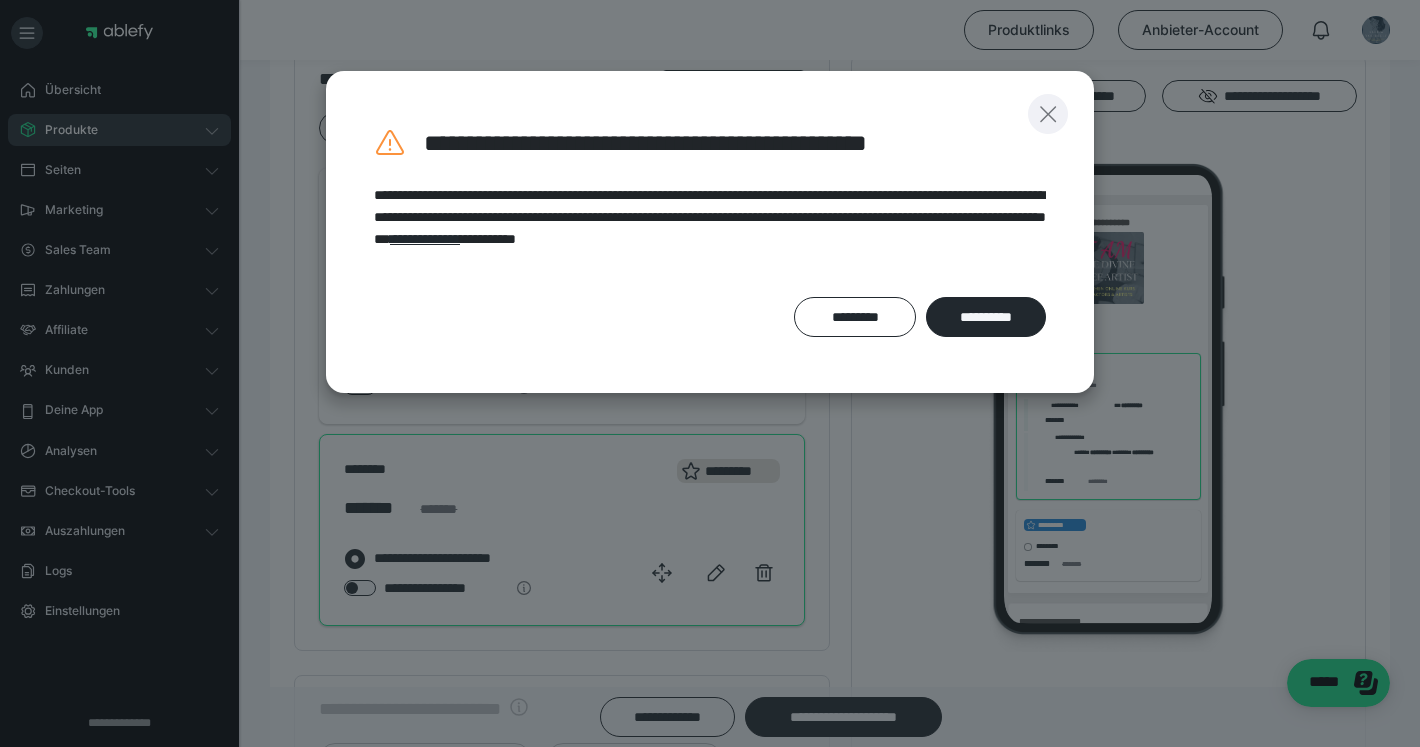 click 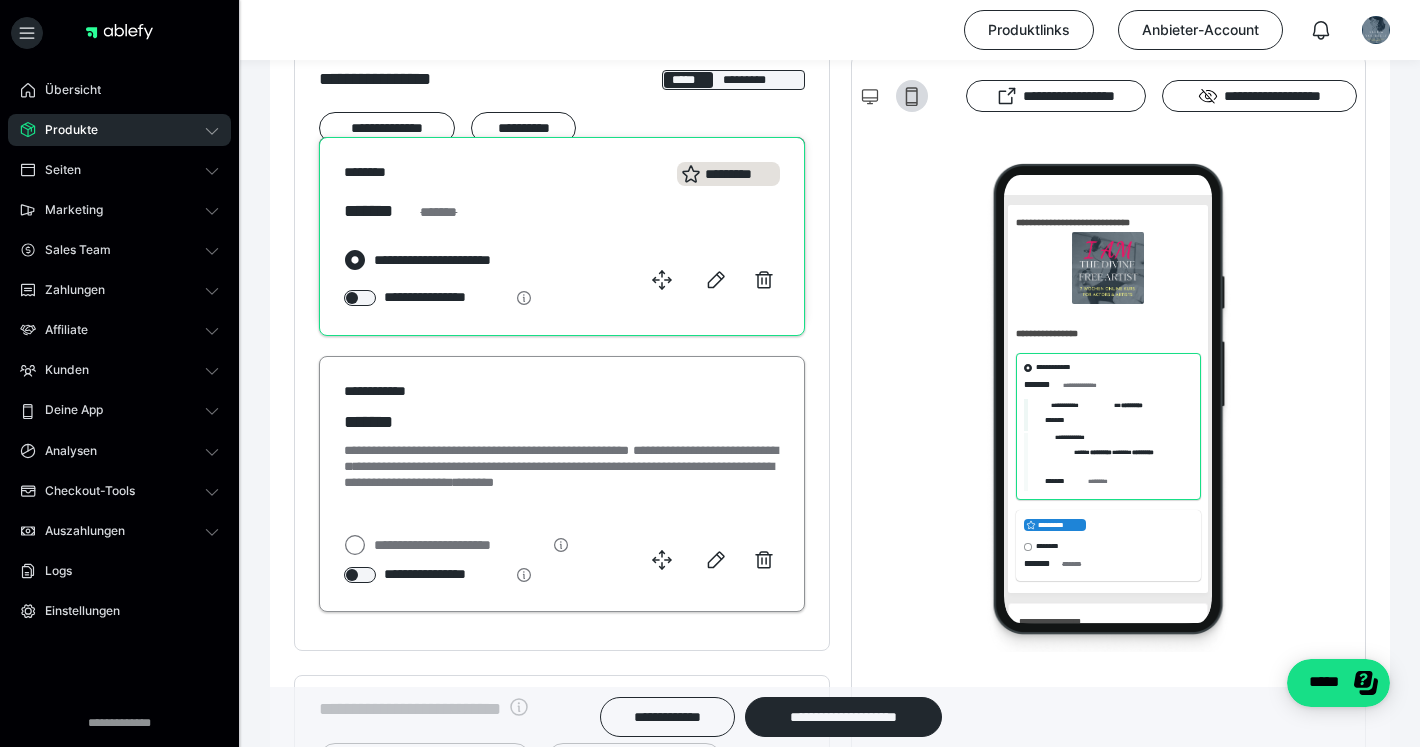 drag, startPoint x: 667, startPoint y: 565, endPoint x: 667, endPoint y: 272, distance: 293 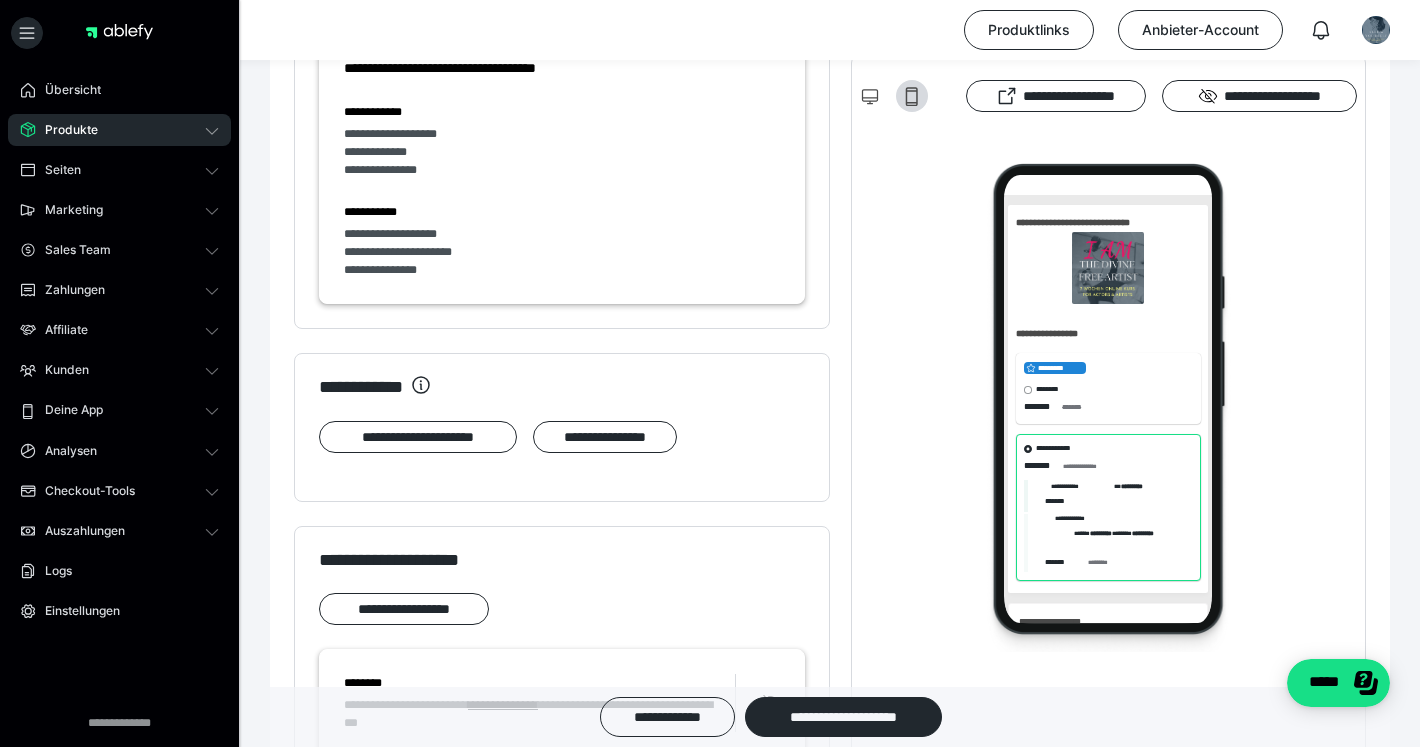 scroll, scrollTop: 1602, scrollLeft: 0, axis: vertical 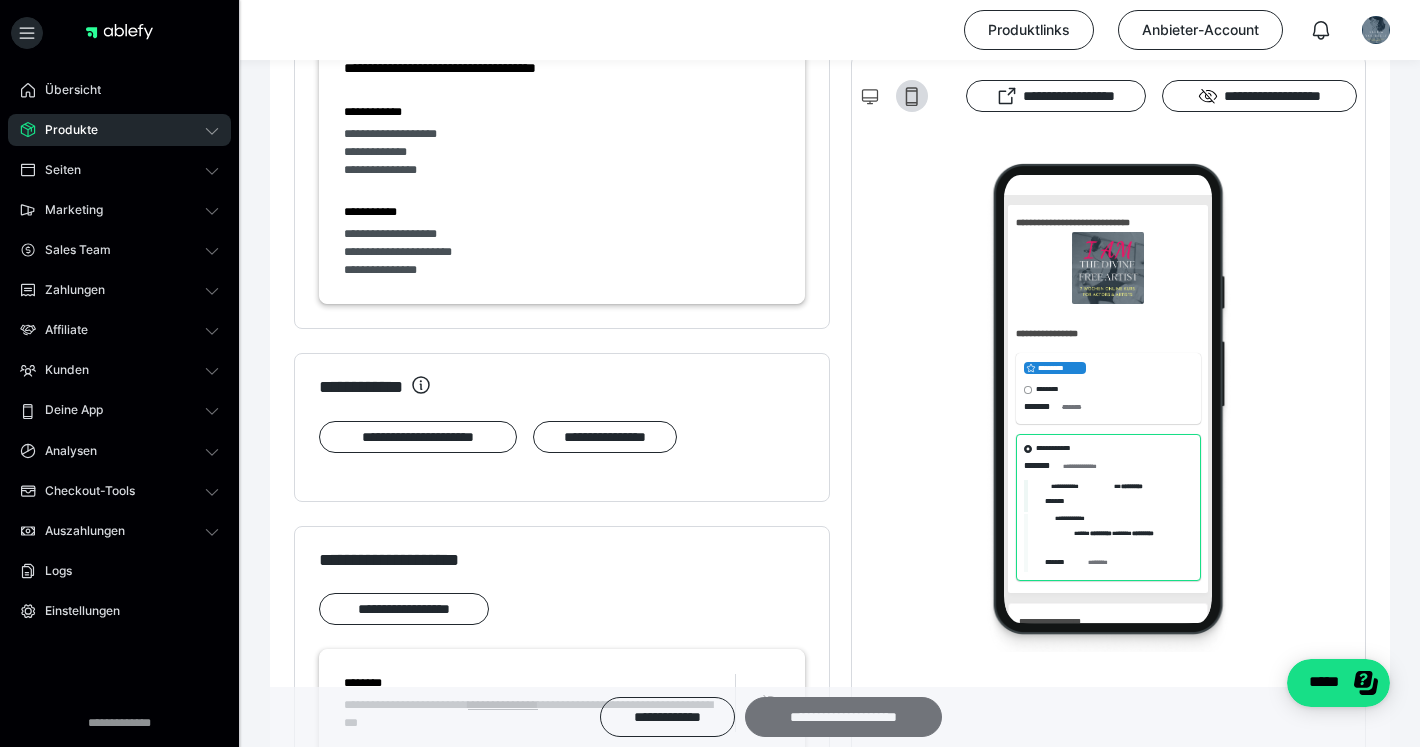 click on "**********" at bounding box center (843, 717) 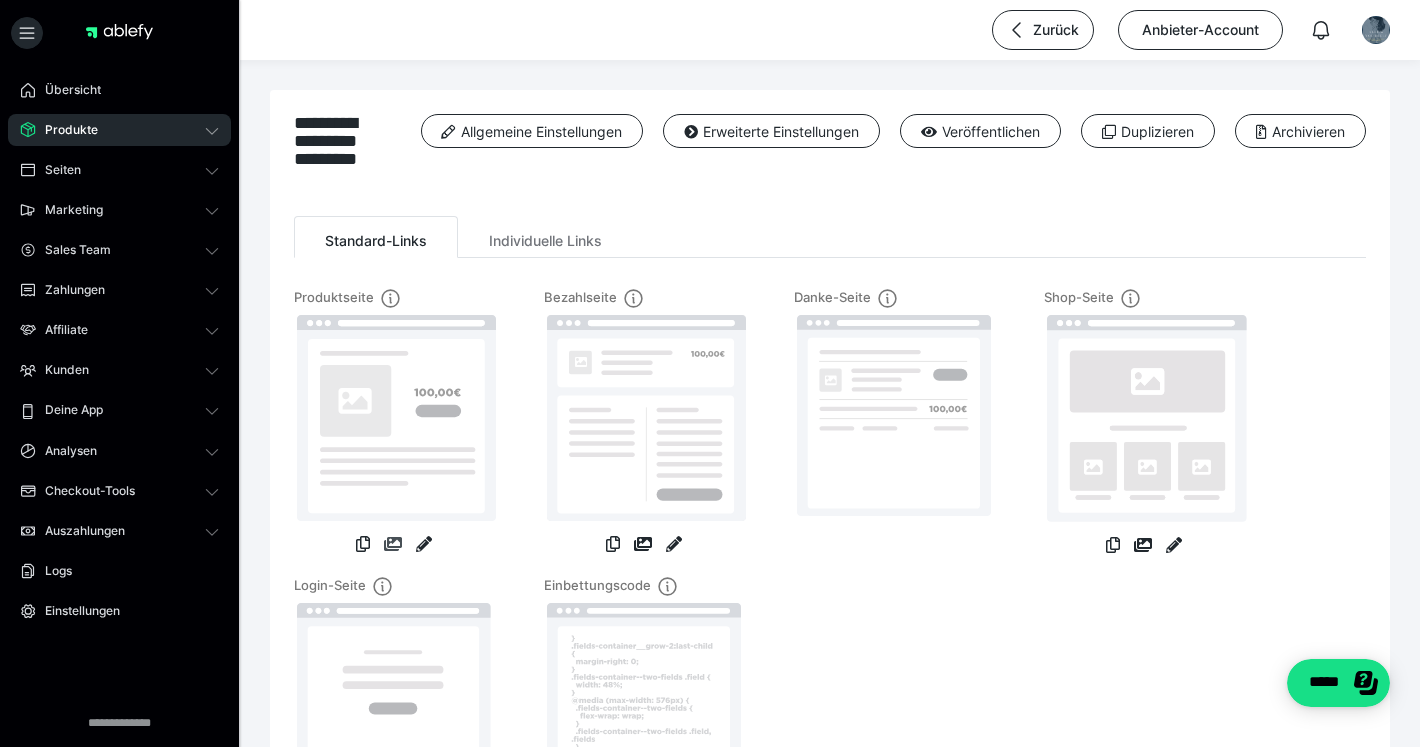 click at bounding box center [393, 544] 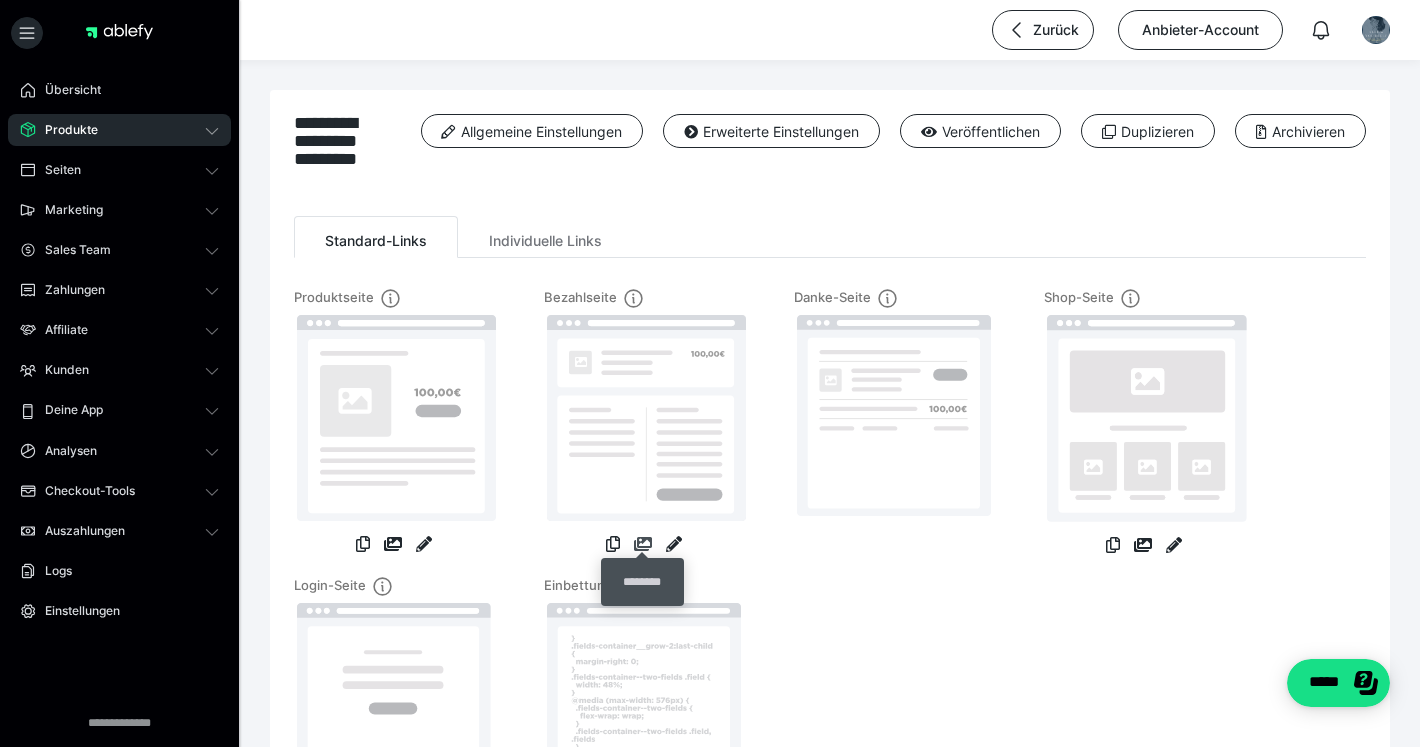 click at bounding box center [643, 544] 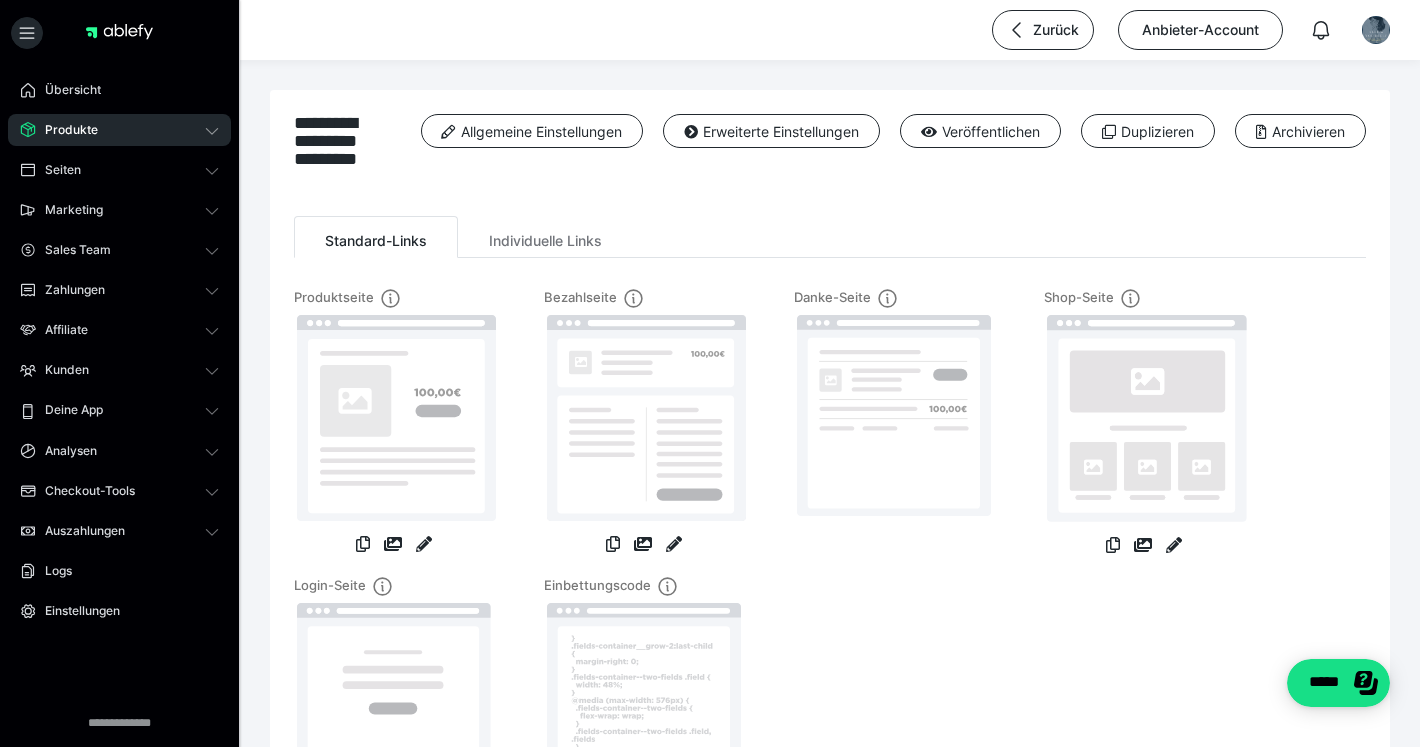 click on "Produkte" at bounding box center (64, 130) 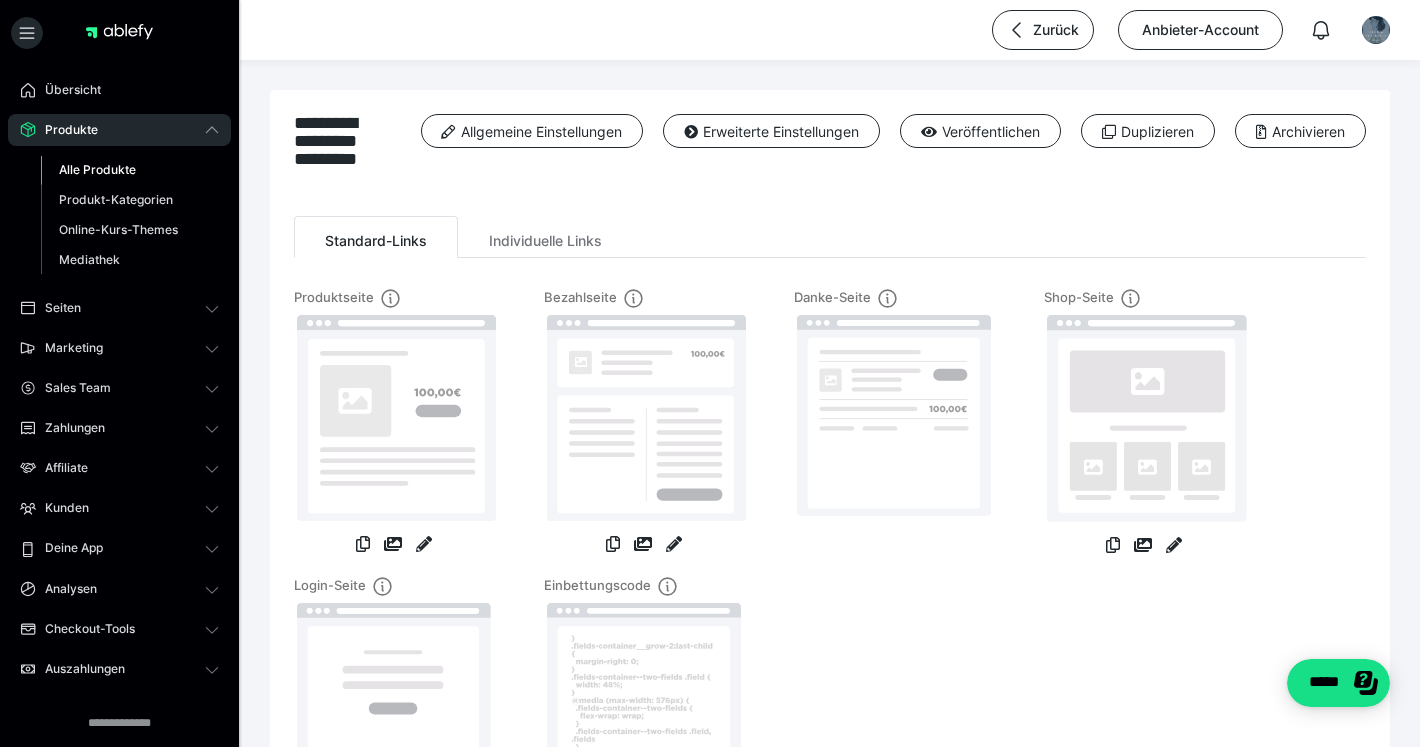 click on "Alle Produkte" at bounding box center [97, 169] 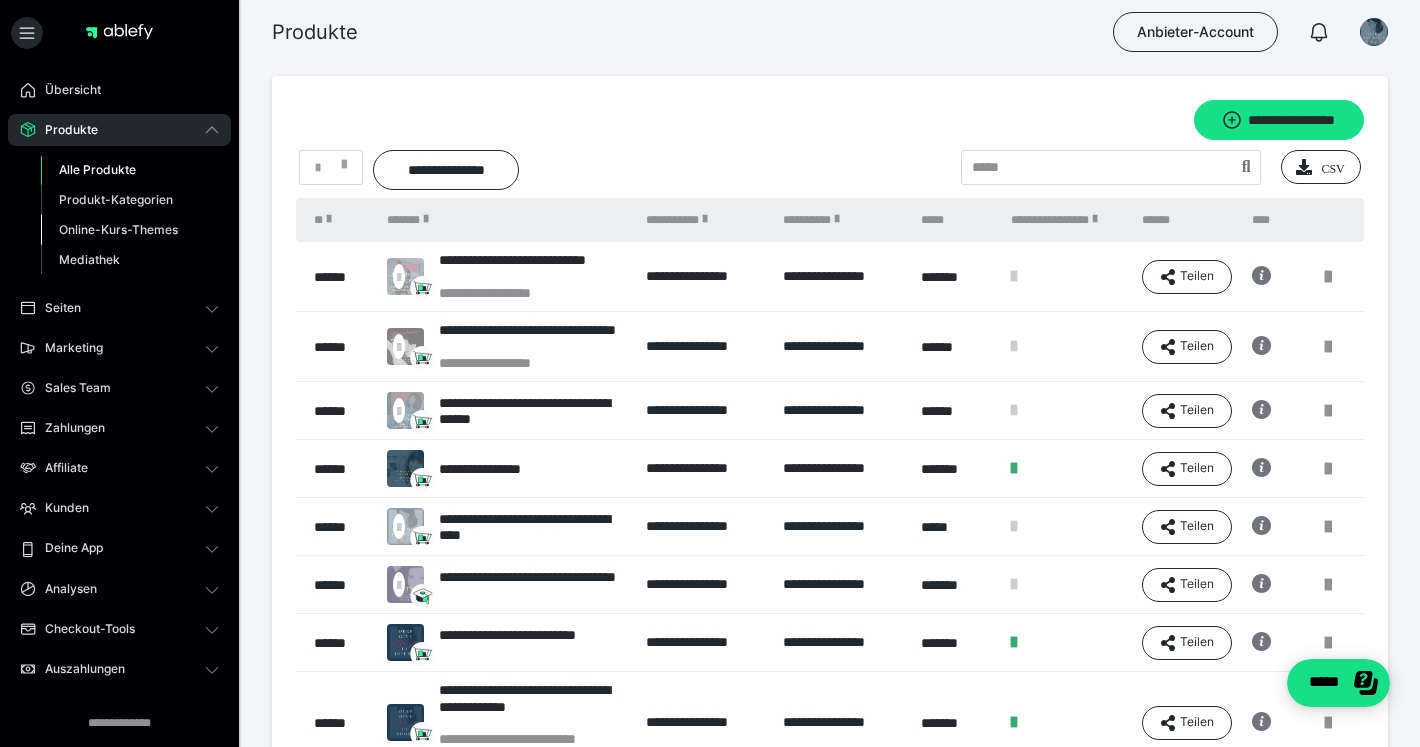 scroll, scrollTop: 0, scrollLeft: 0, axis: both 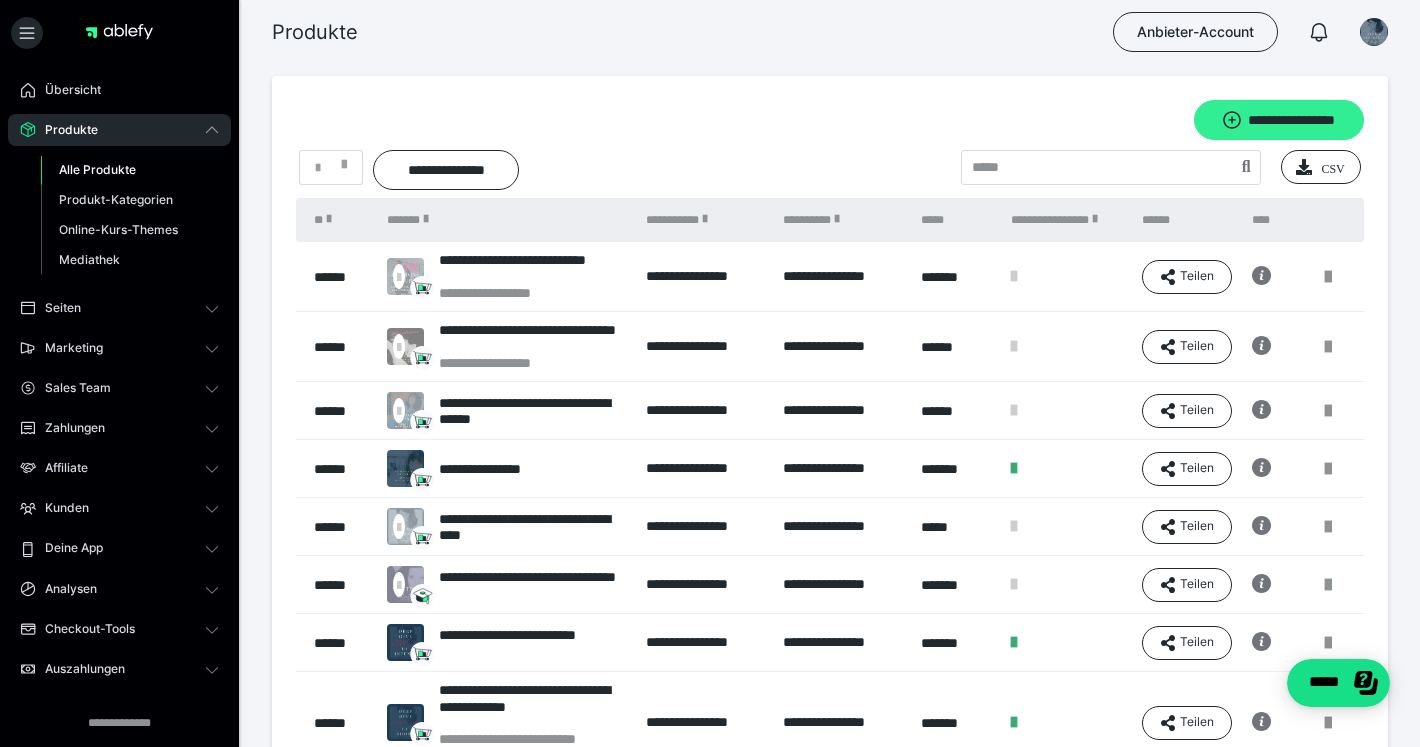click on "**********" at bounding box center (1279, 120) 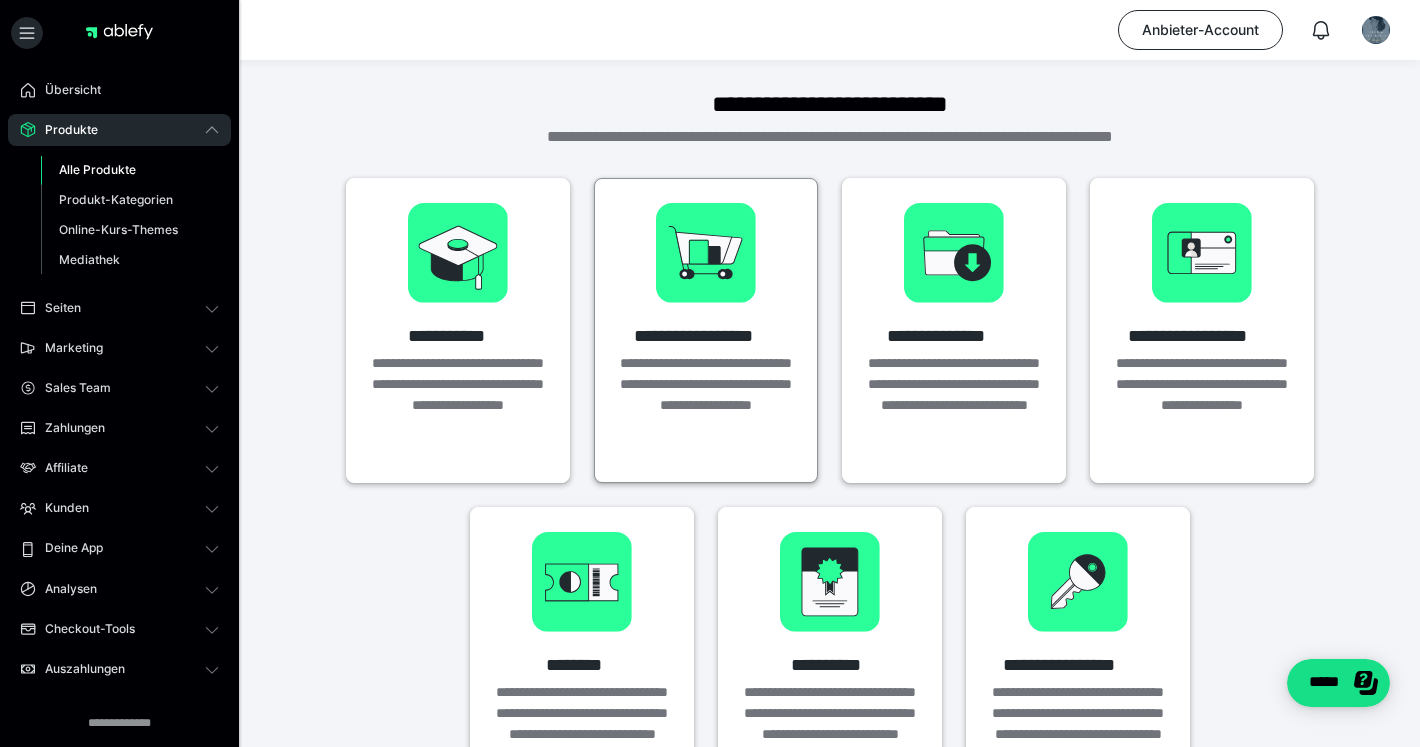 click at bounding box center (706, 253) 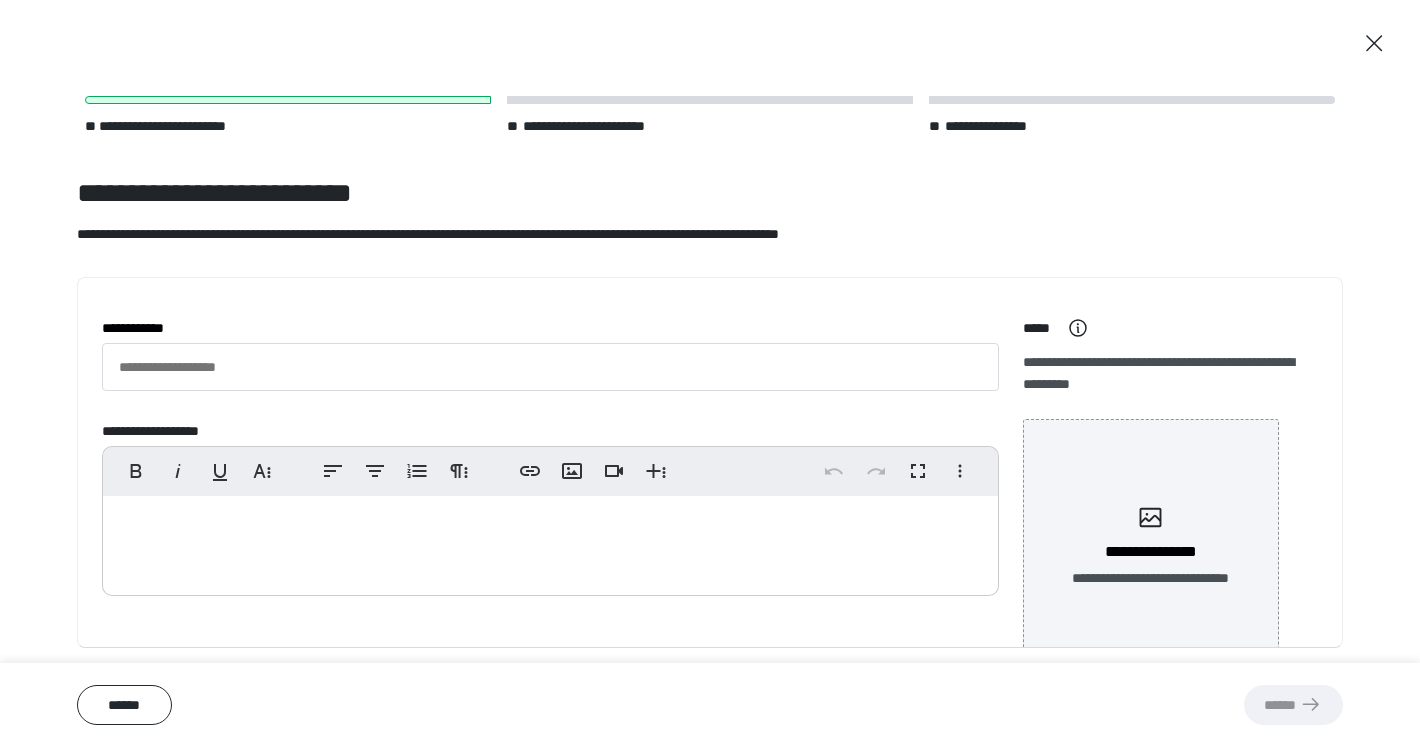 click at bounding box center [550, 541] 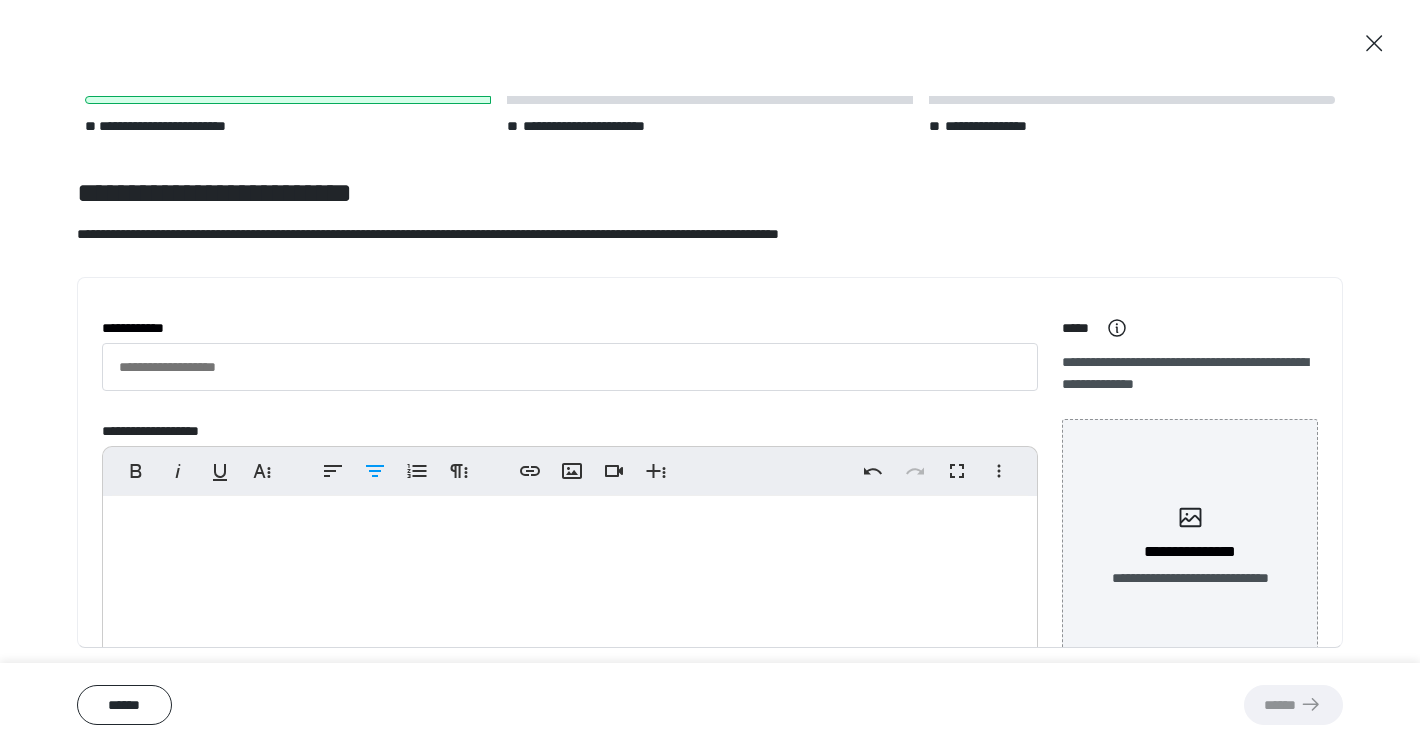 scroll, scrollTop: 3153, scrollLeft: 0, axis: vertical 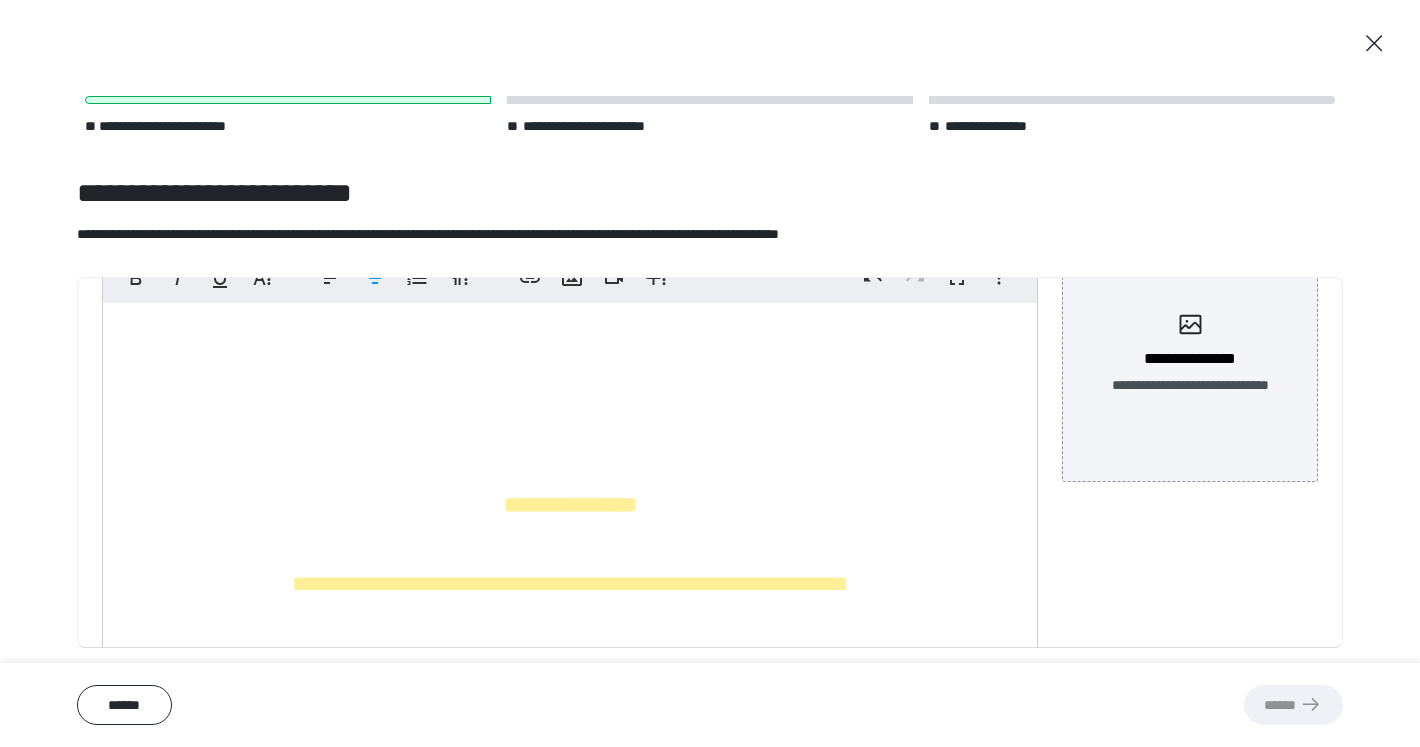 click on "**********" at bounding box center (570, 506) 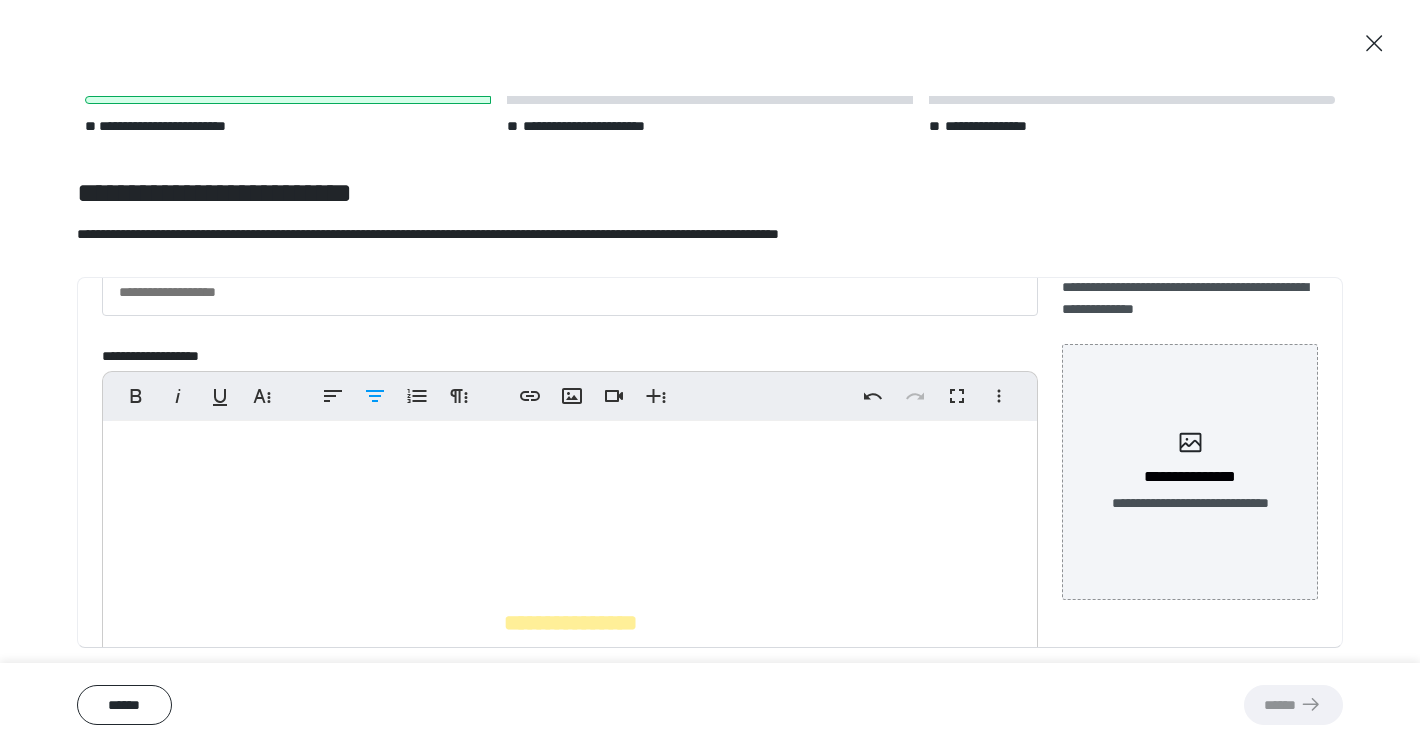 scroll, scrollTop: 83, scrollLeft: 0, axis: vertical 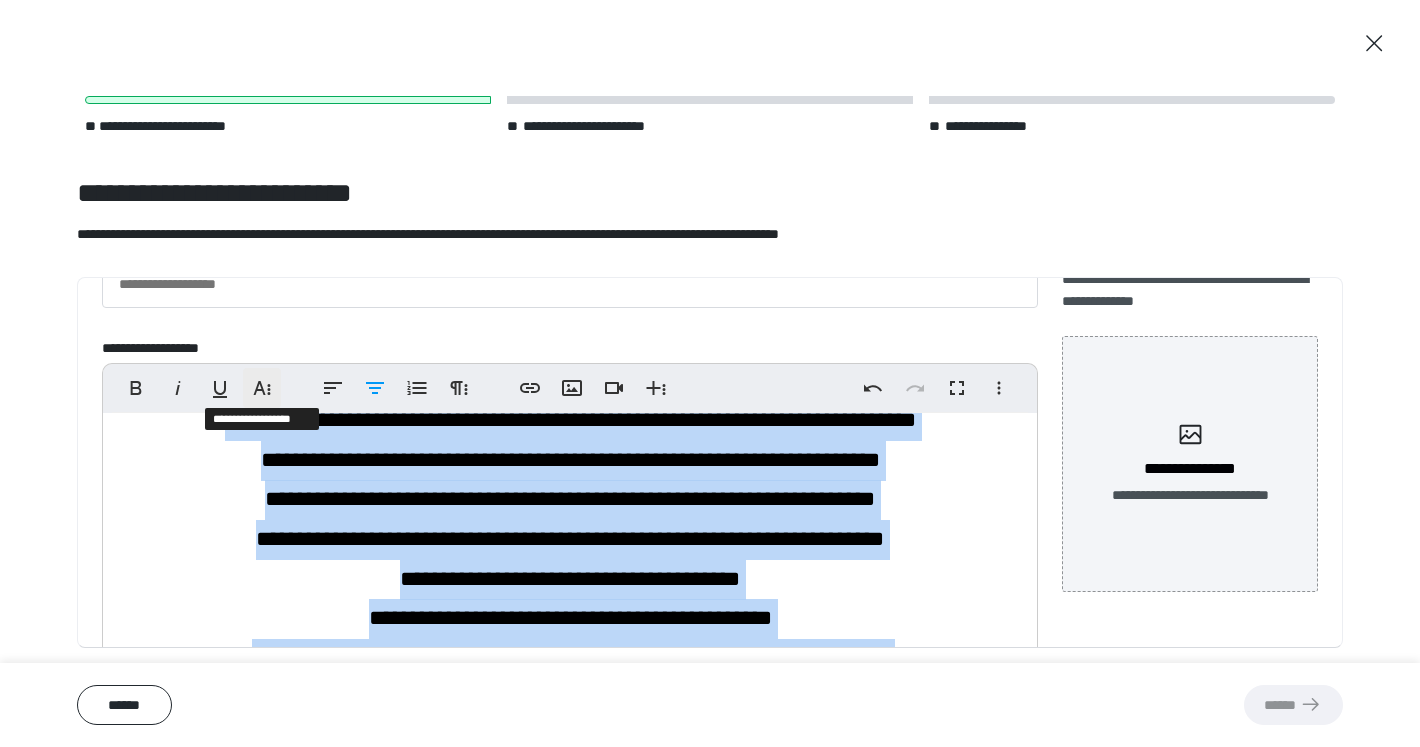 click 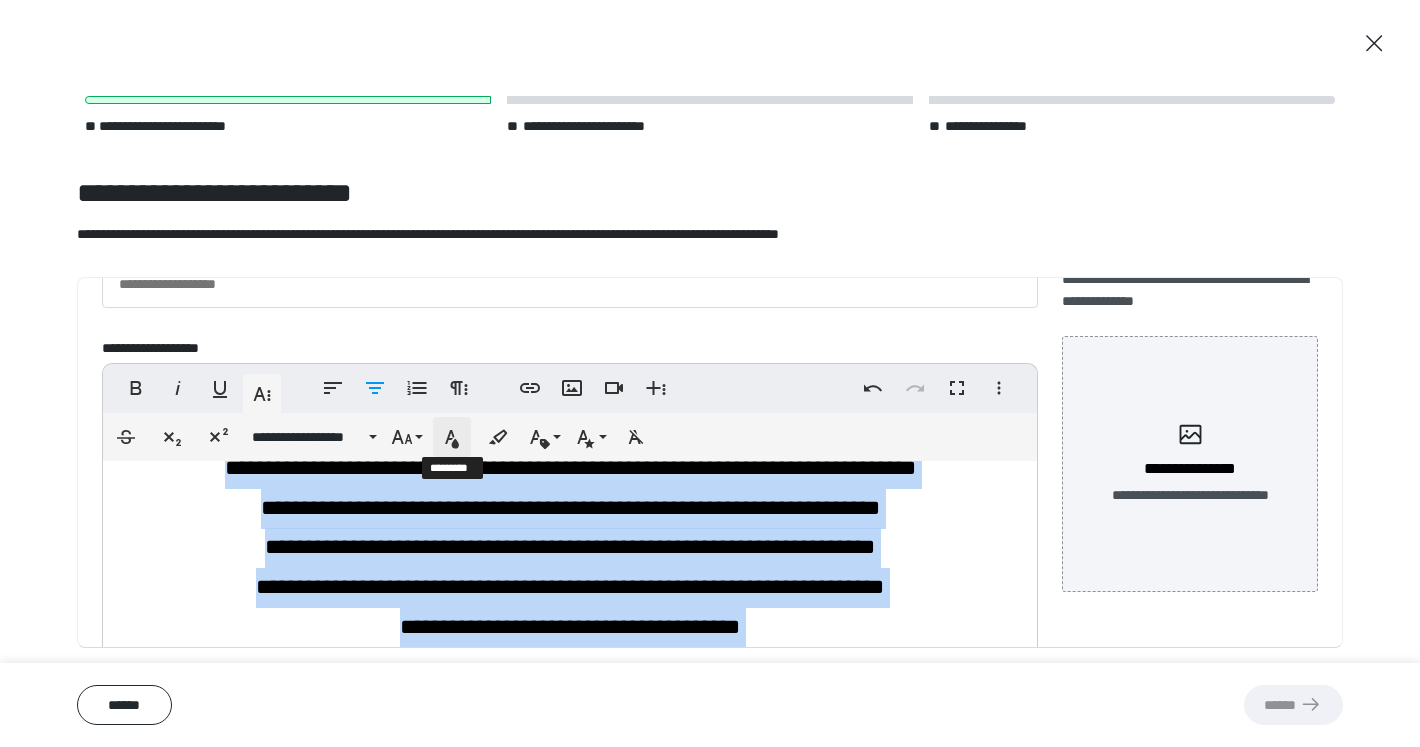 click 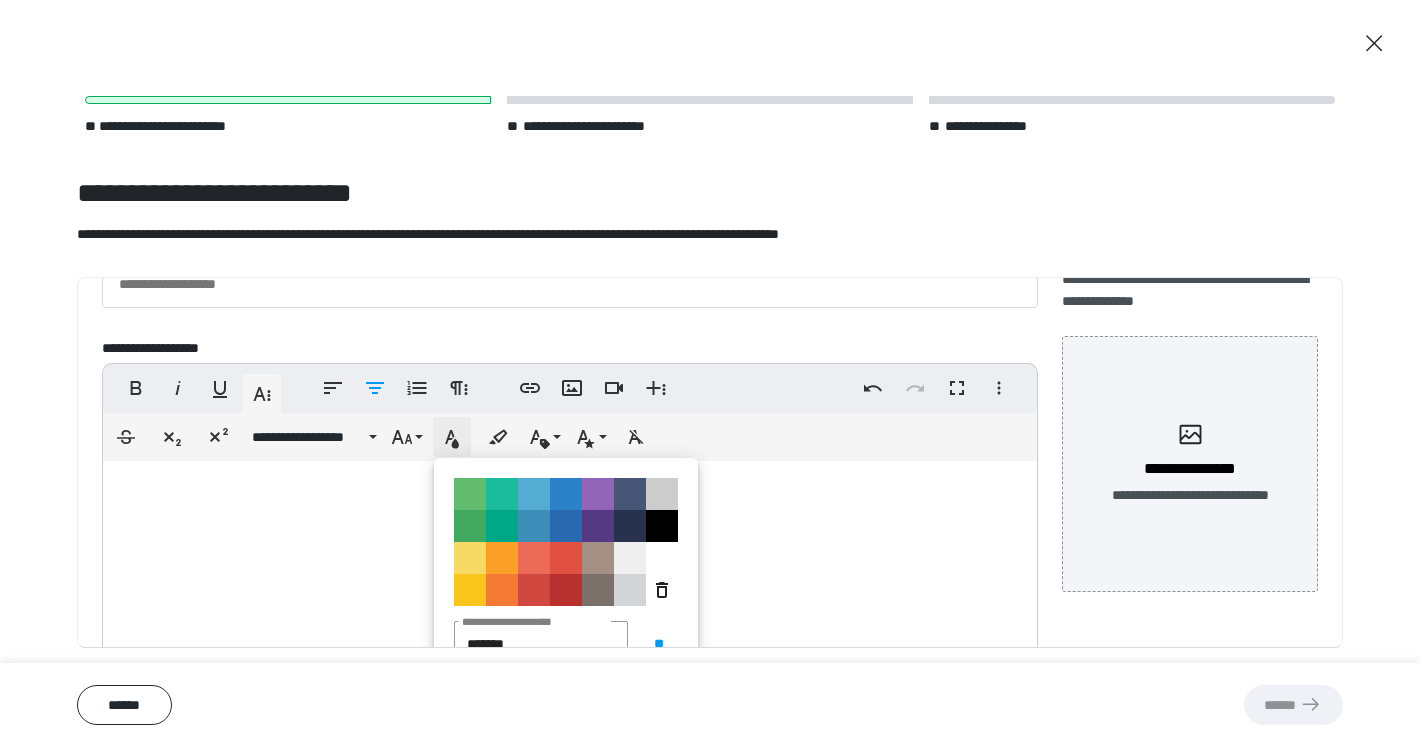 scroll, scrollTop: 88, scrollLeft: 0, axis: vertical 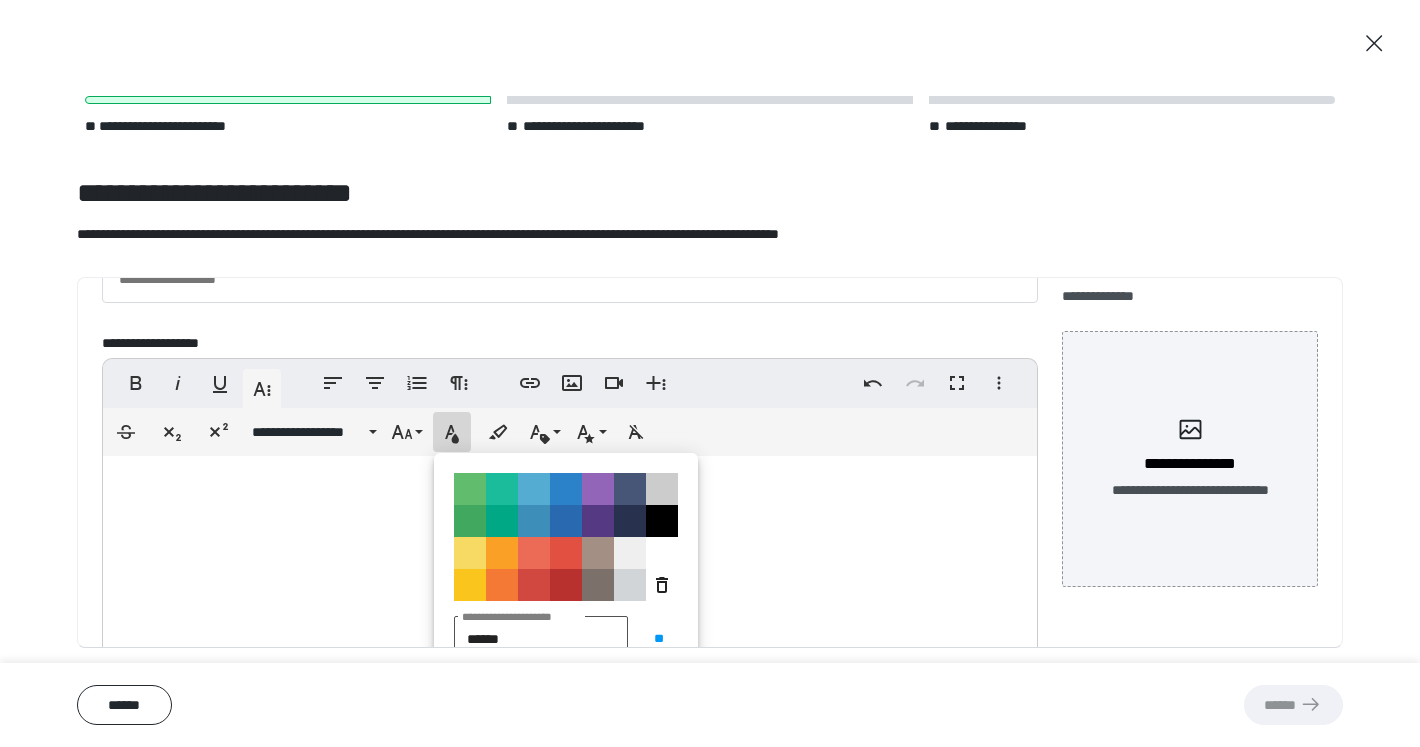 type on "*******" 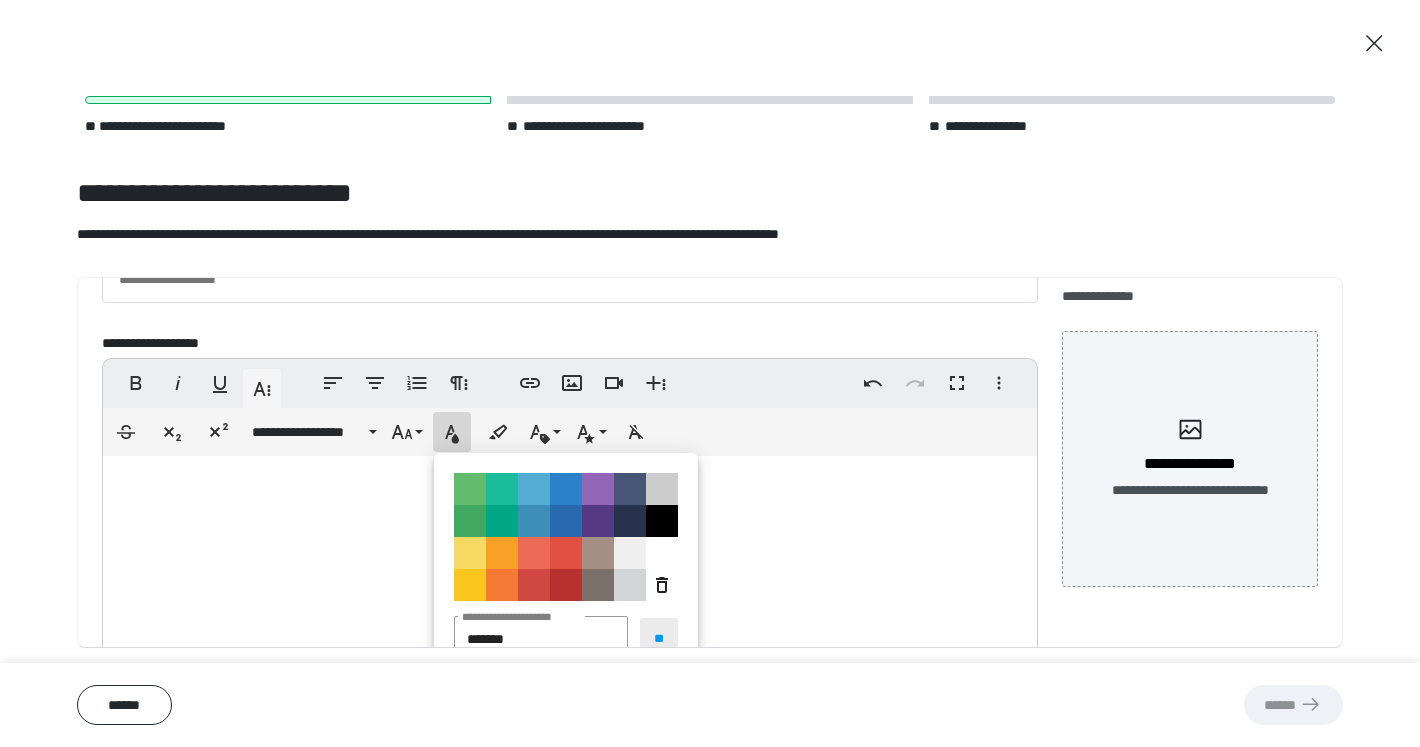 click on "**" at bounding box center [659, 638] 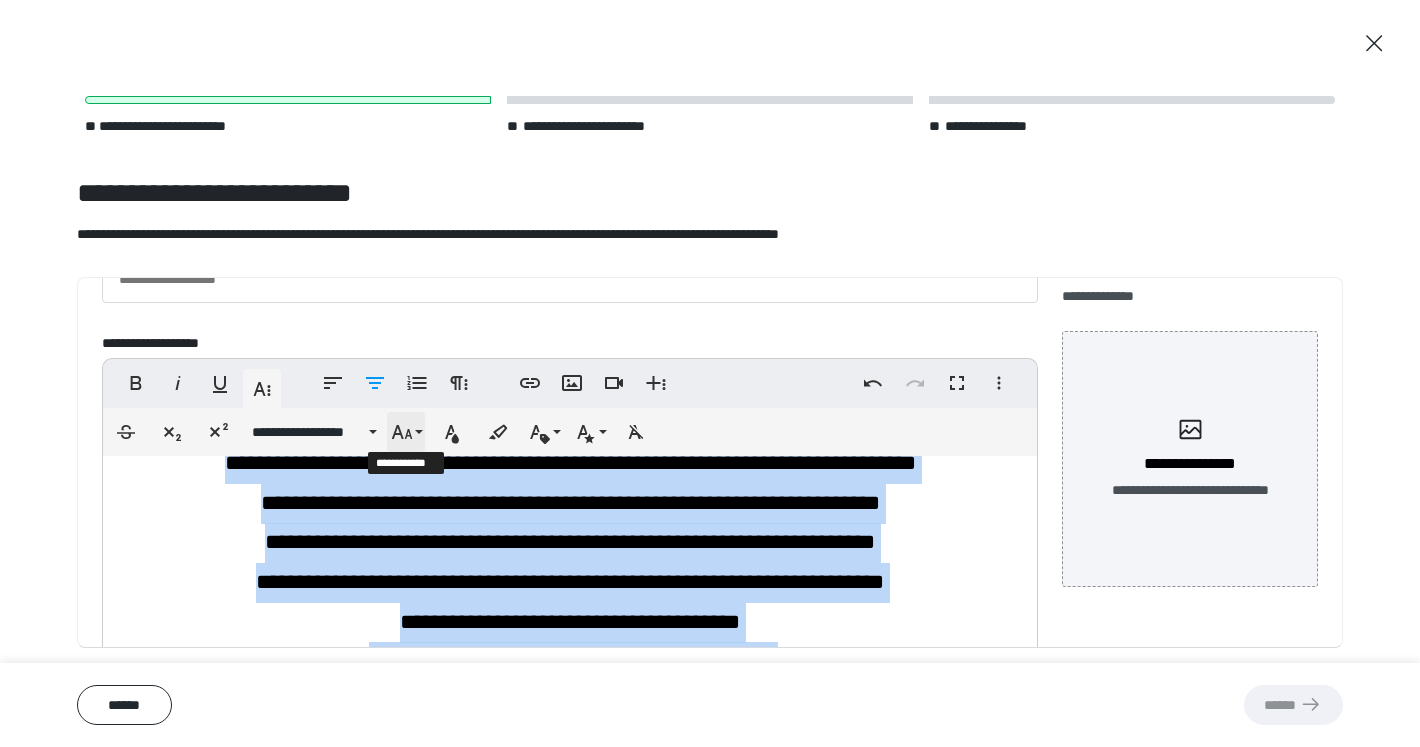 click on "**********" at bounding box center [406, 432] 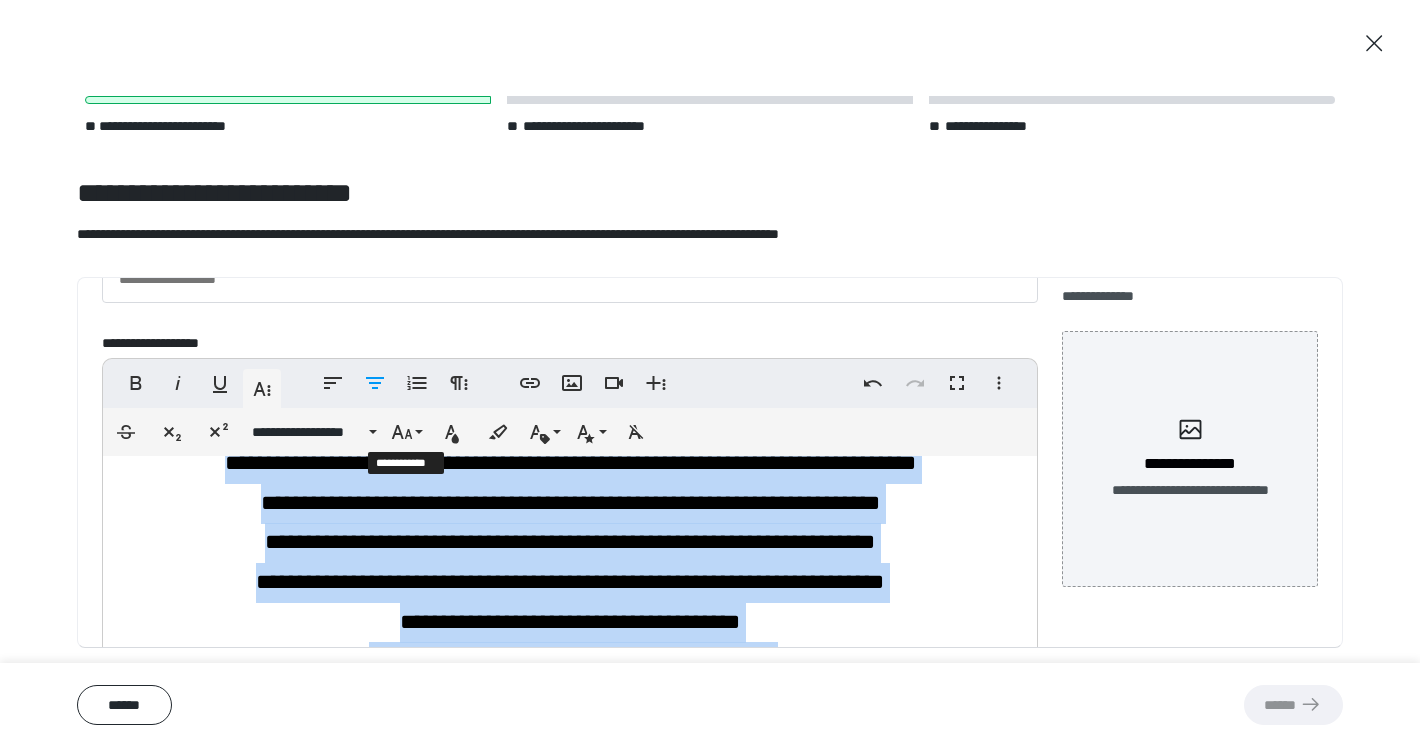 scroll, scrollTop: 653, scrollLeft: 0, axis: vertical 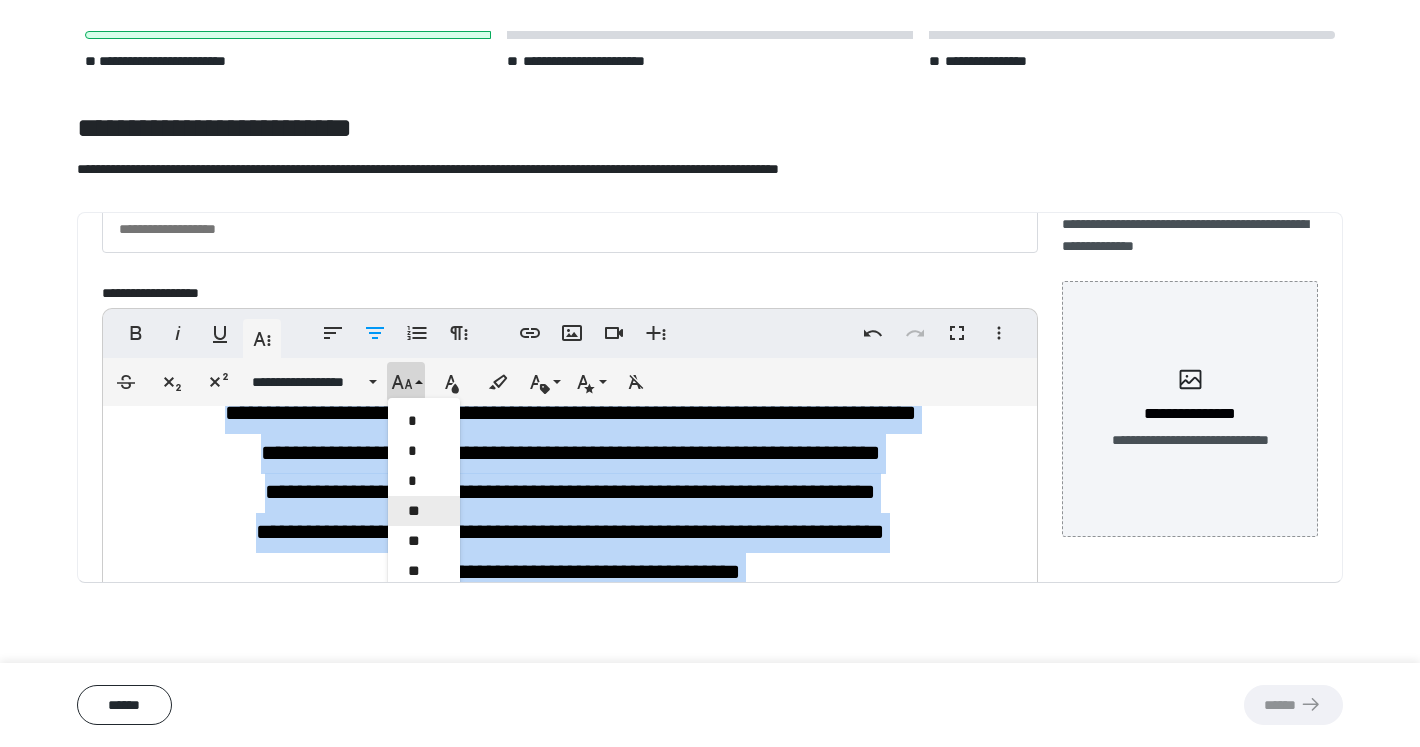 click on "**" at bounding box center [424, 511] 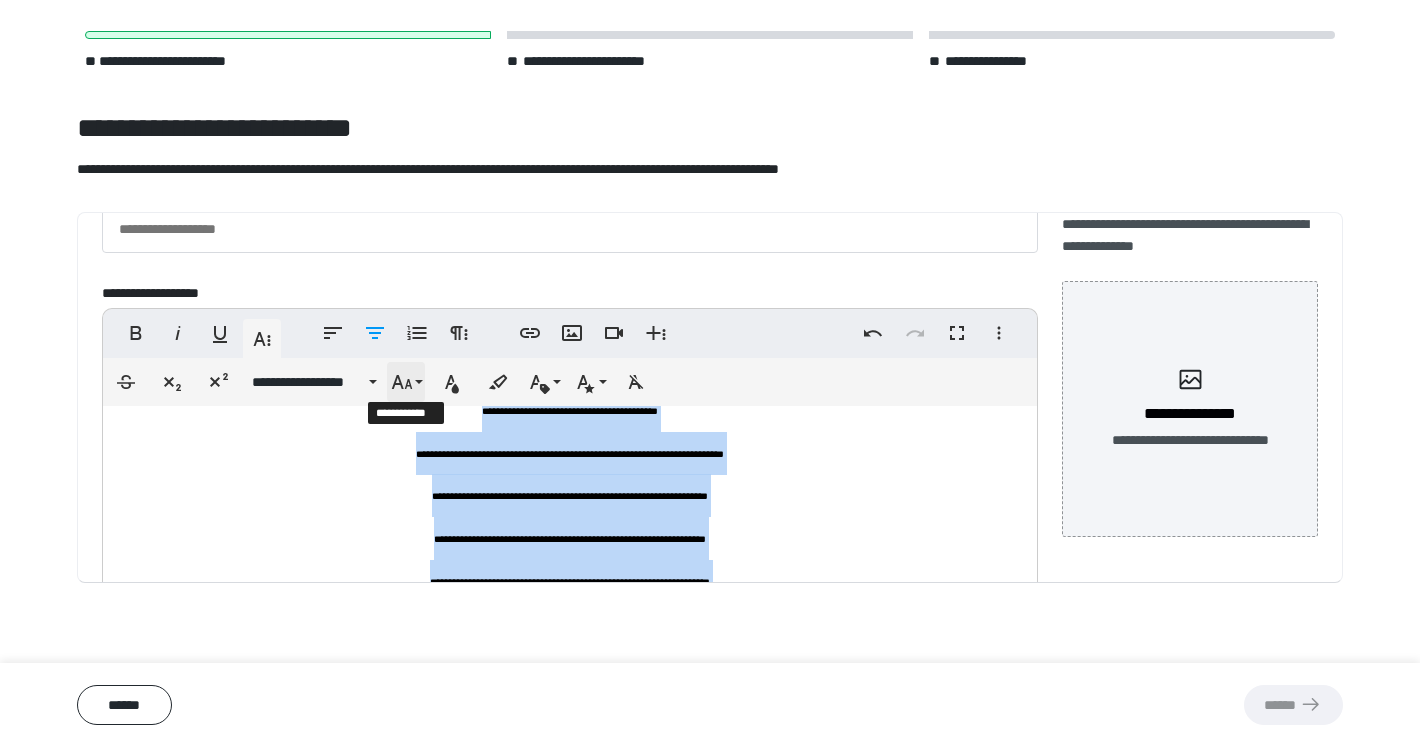 click on "**********" at bounding box center [406, 382] 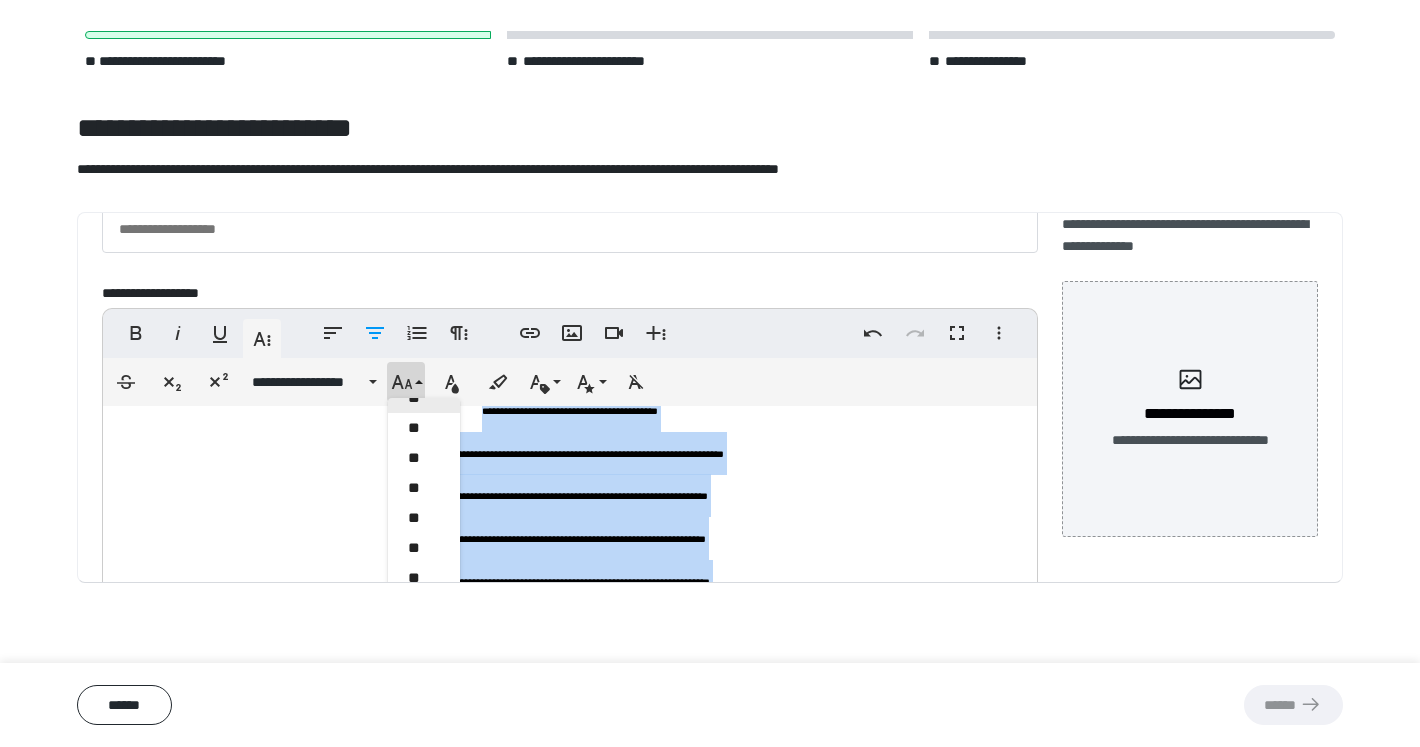 scroll, scrollTop: 414, scrollLeft: 0, axis: vertical 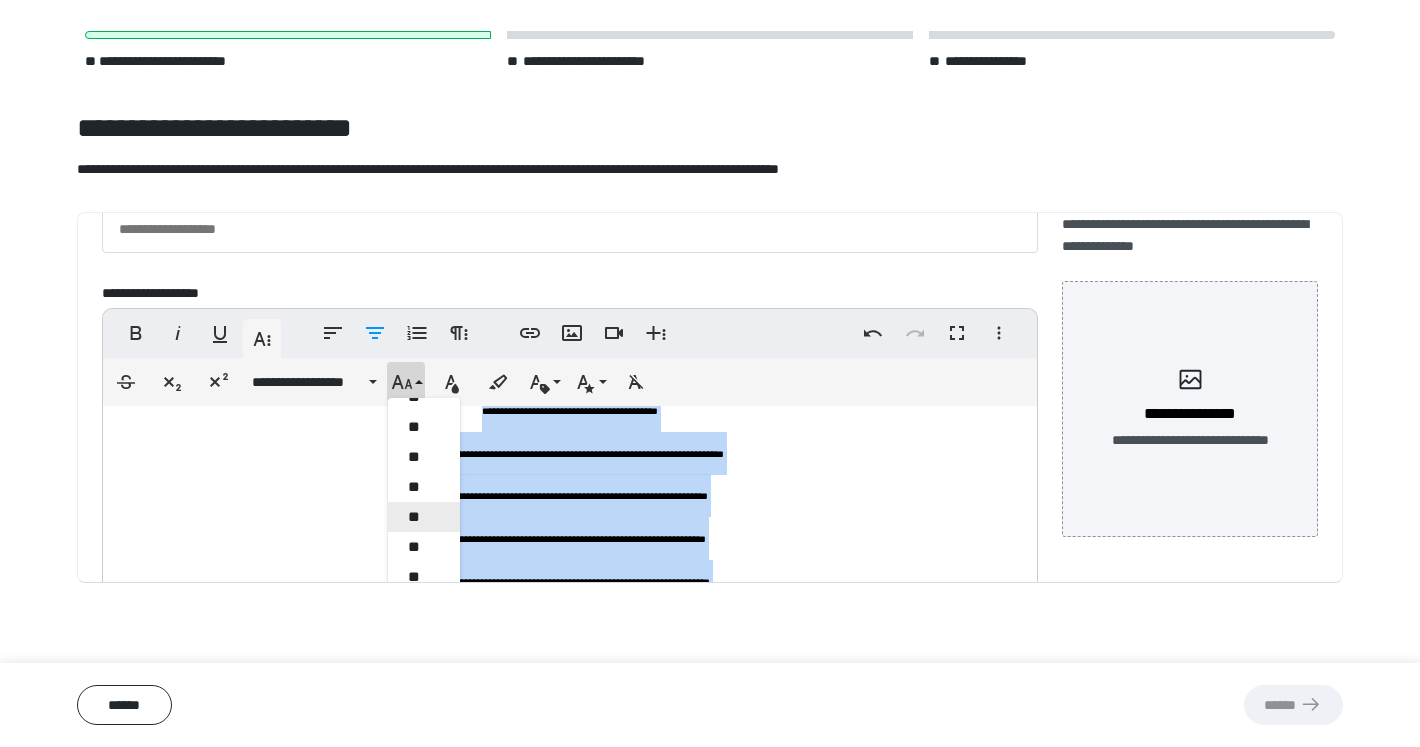 click on "**" at bounding box center (424, 517) 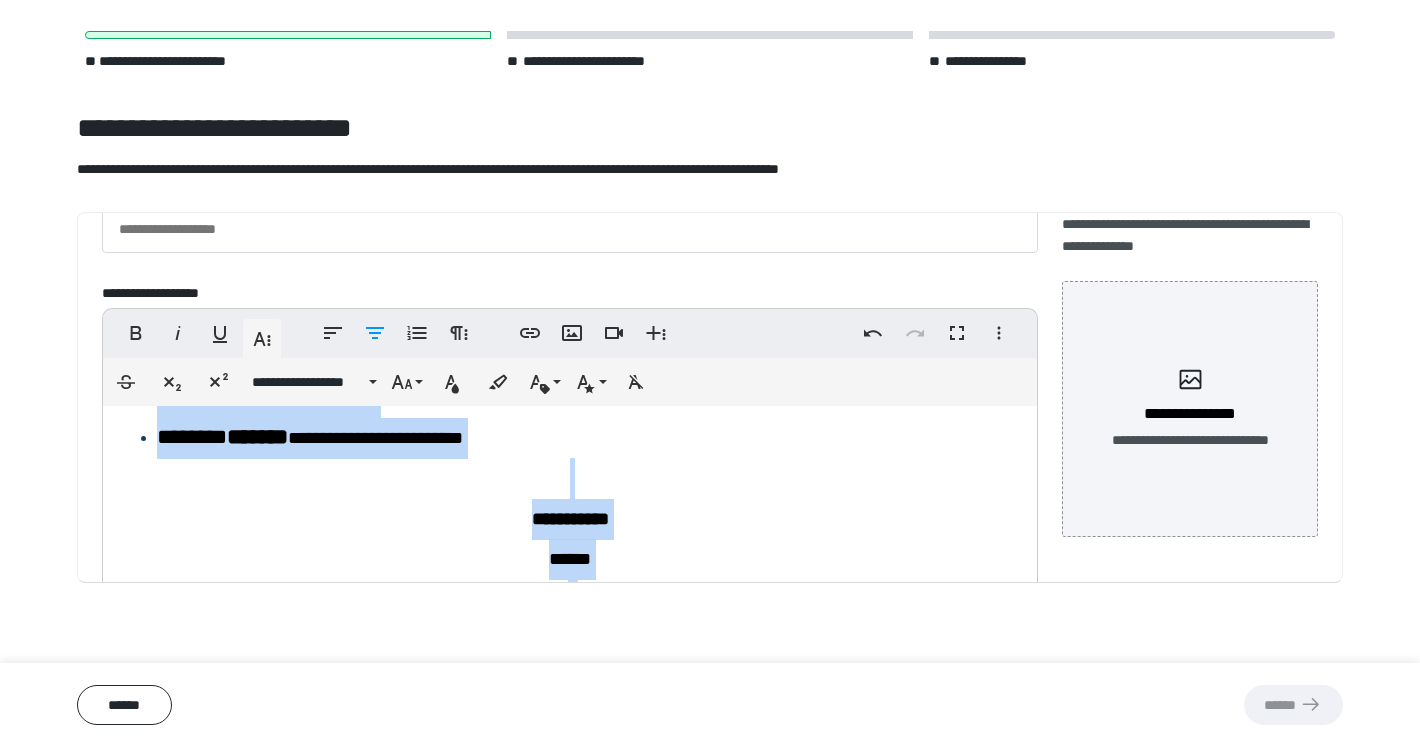scroll, scrollTop: 2450, scrollLeft: 0, axis: vertical 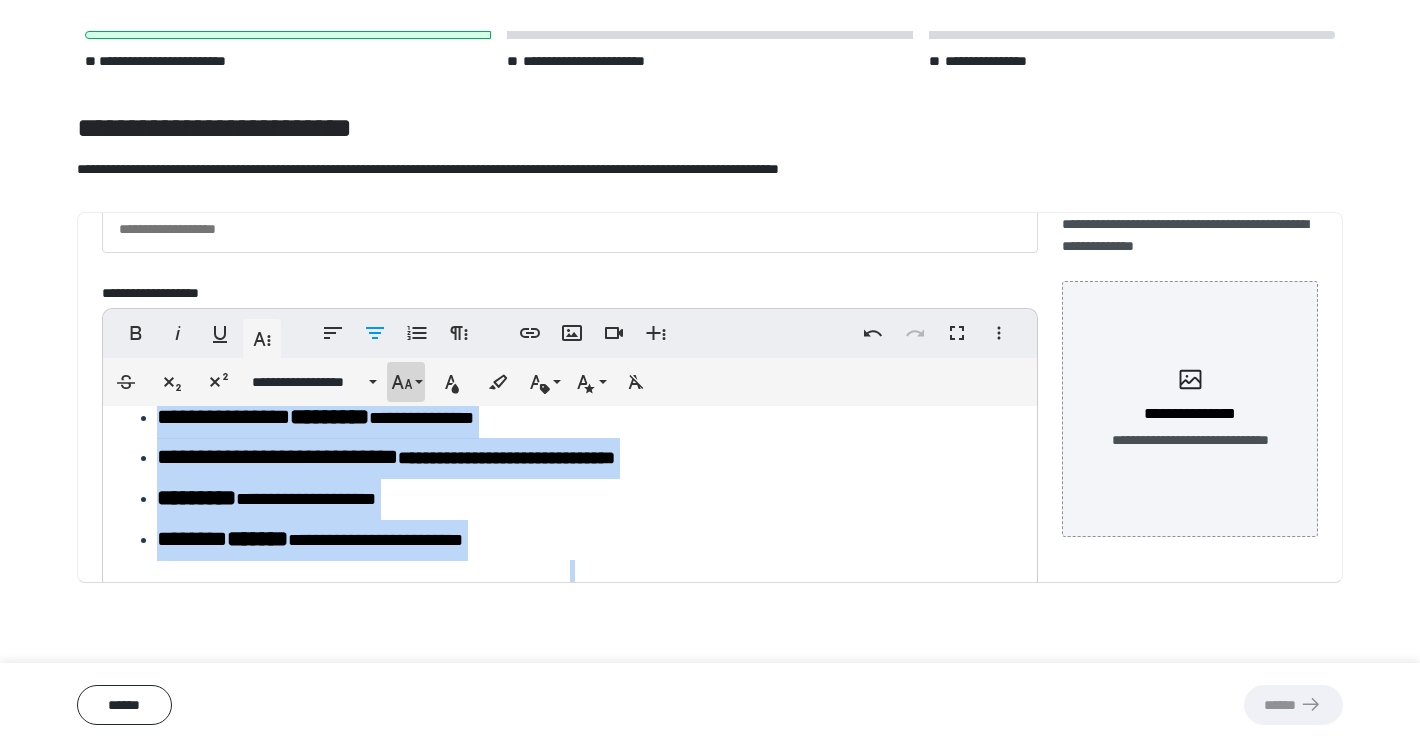click on "**********" at bounding box center (406, 382) 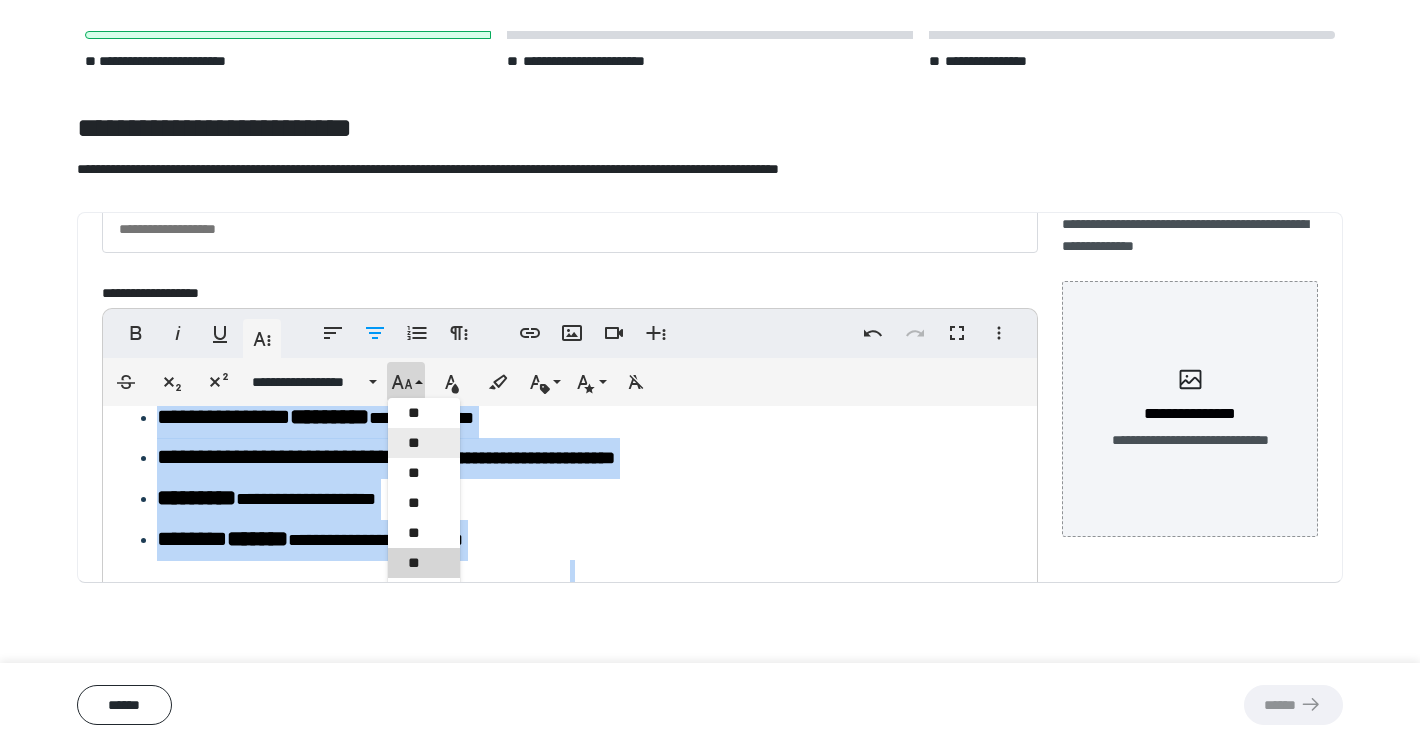 scroll, scrollTop: 367, scrollLeft: 0, axis: vertical 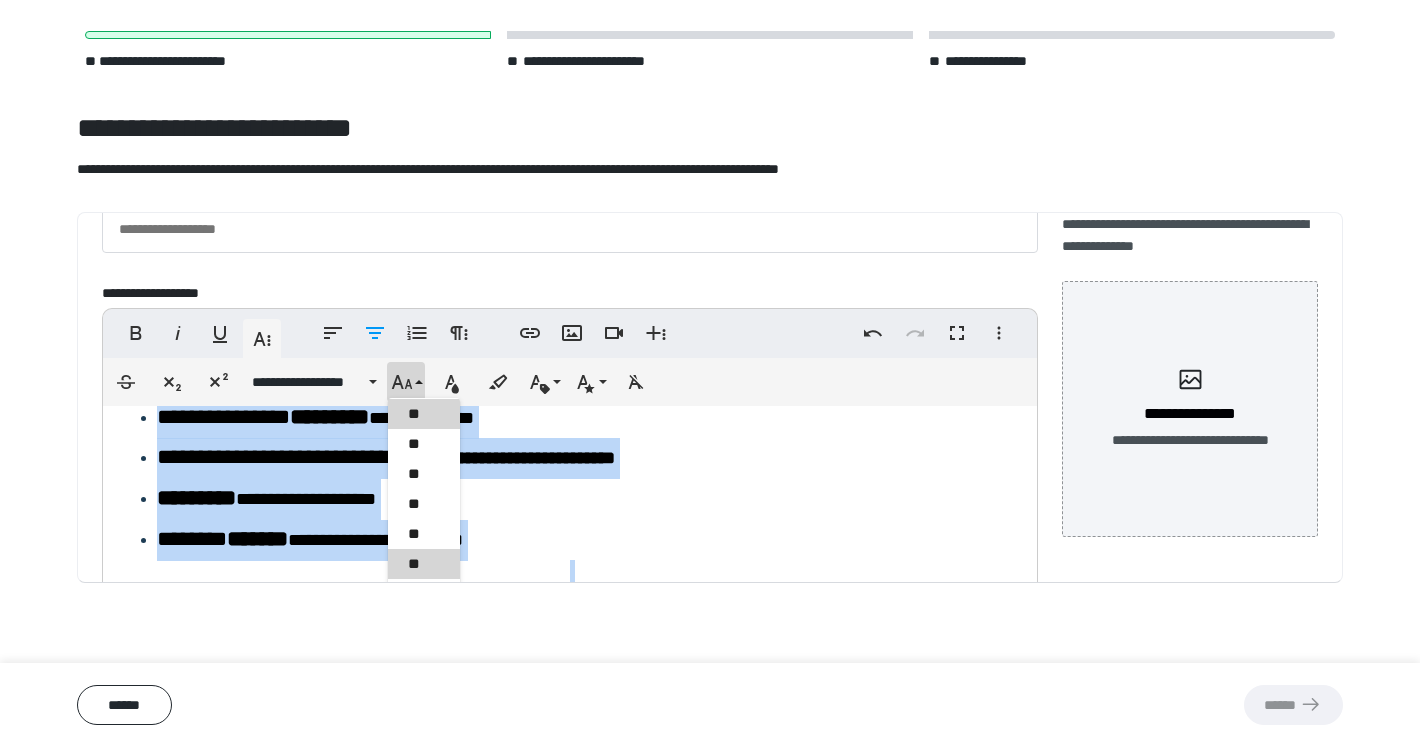 click on "**" at bounding box center [424, 414] 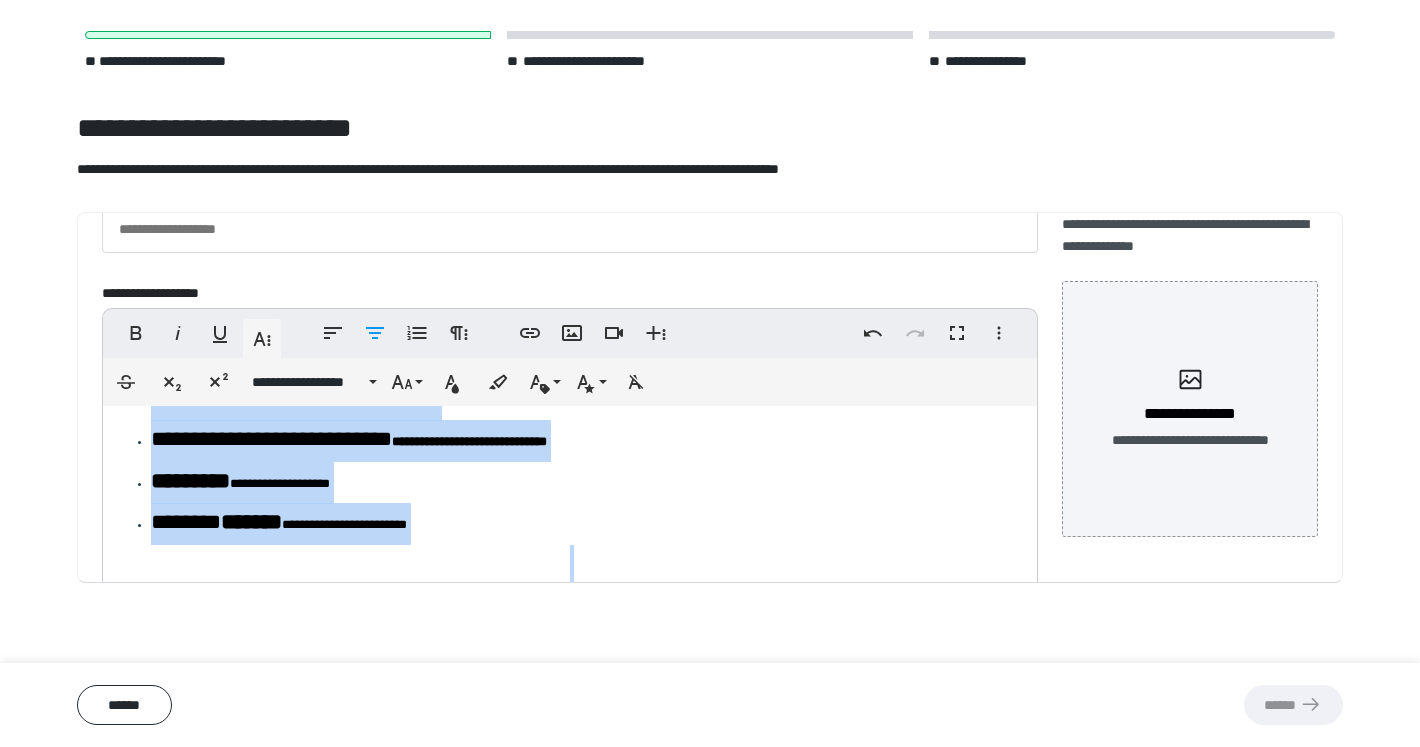 click on "[FIRST] [LAST]" at bounding box center (349, 439) 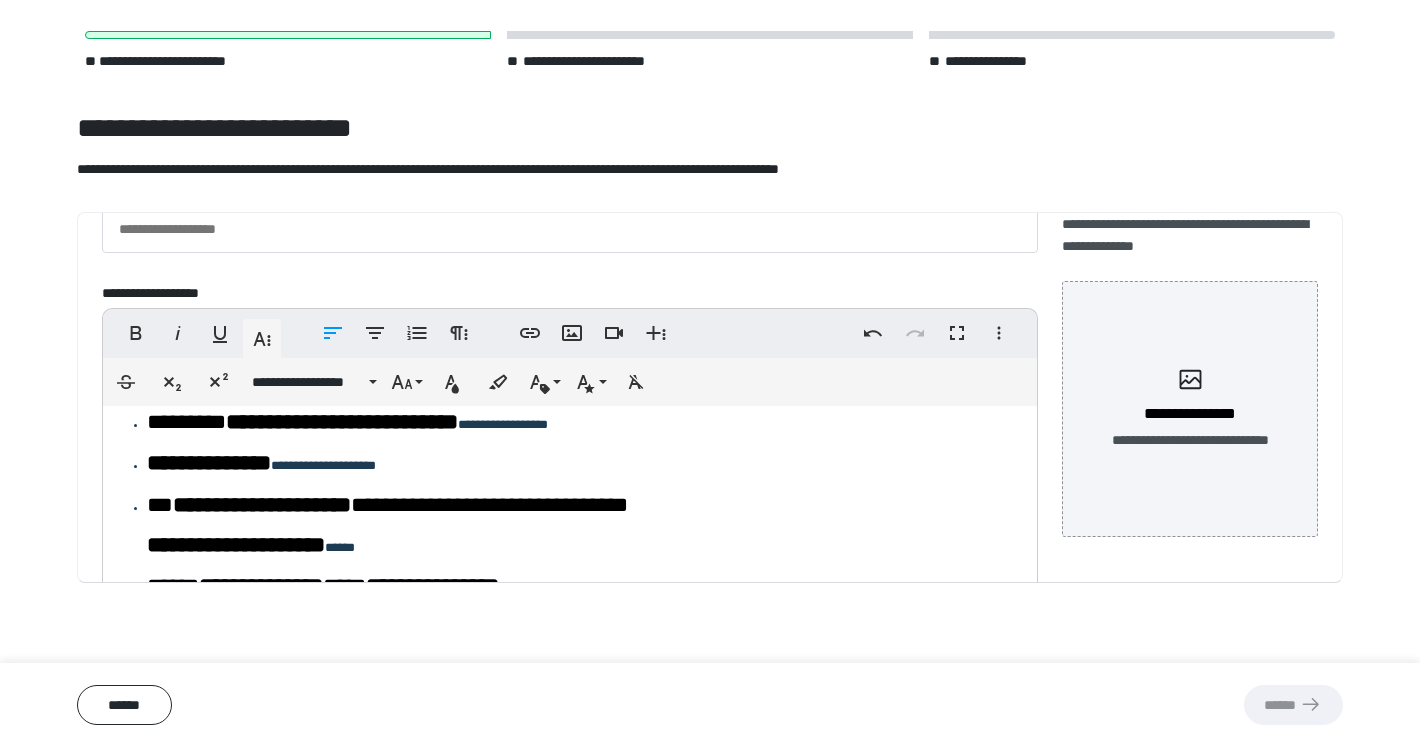 scroll, scrollTop: 1820, scrollLeft: 0, axis: vertical 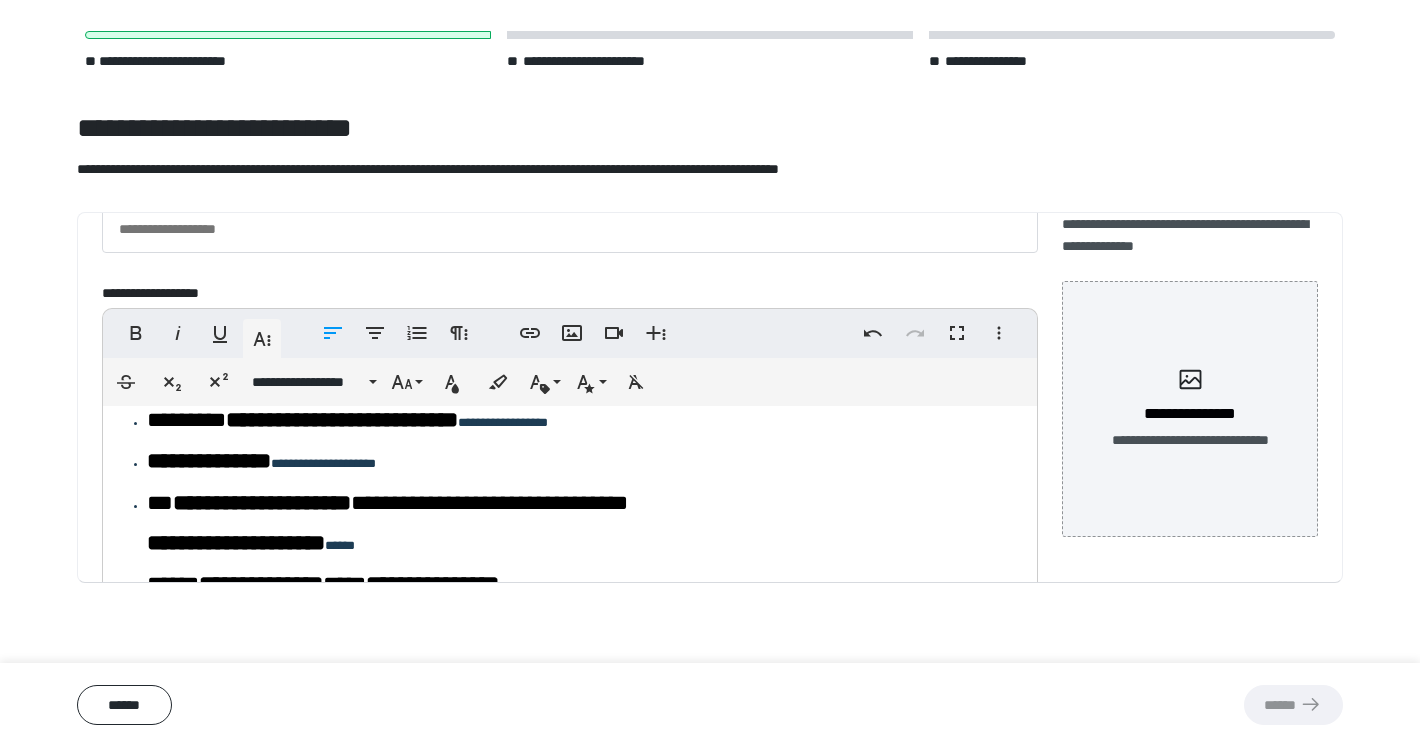 click on "**********" at bounding box center [582, 463] 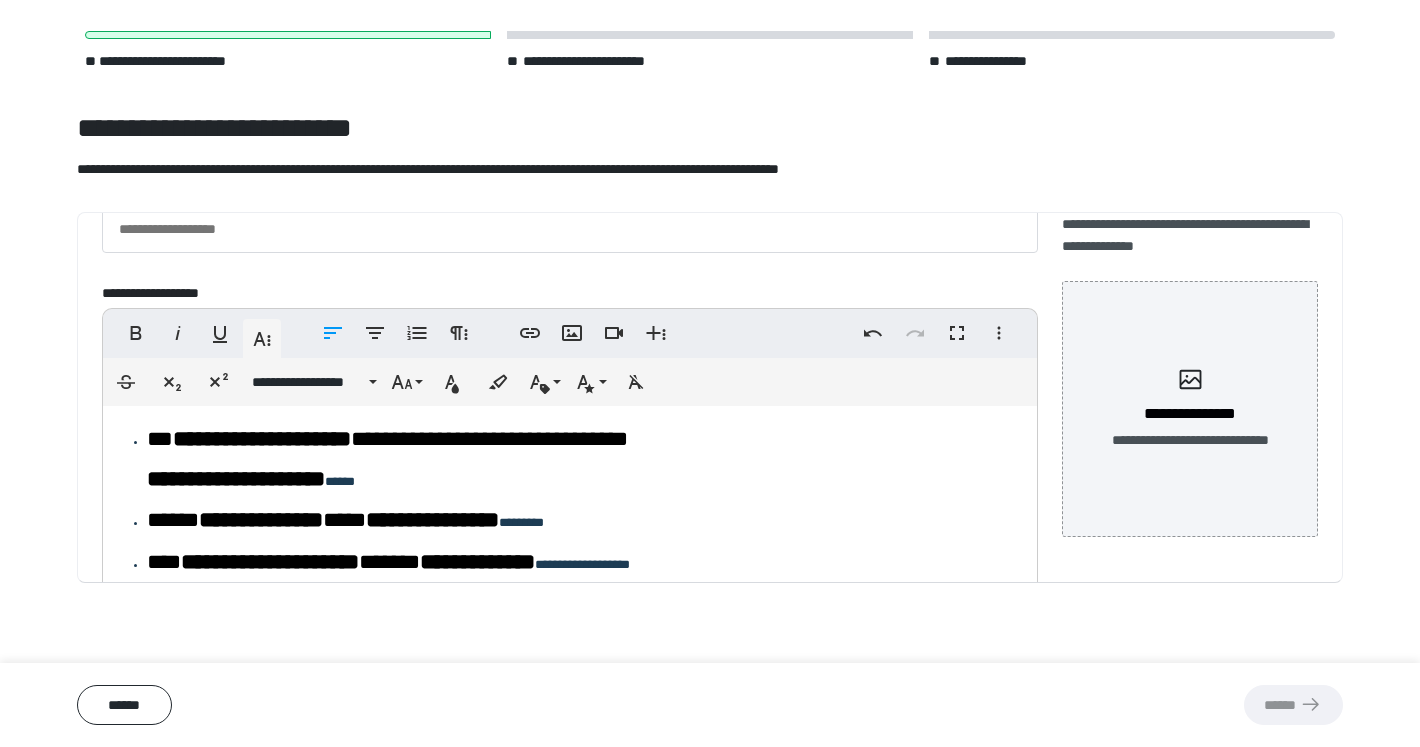 scroll, scrollTop: 1887, scrollLeft: 0, axis: vertical 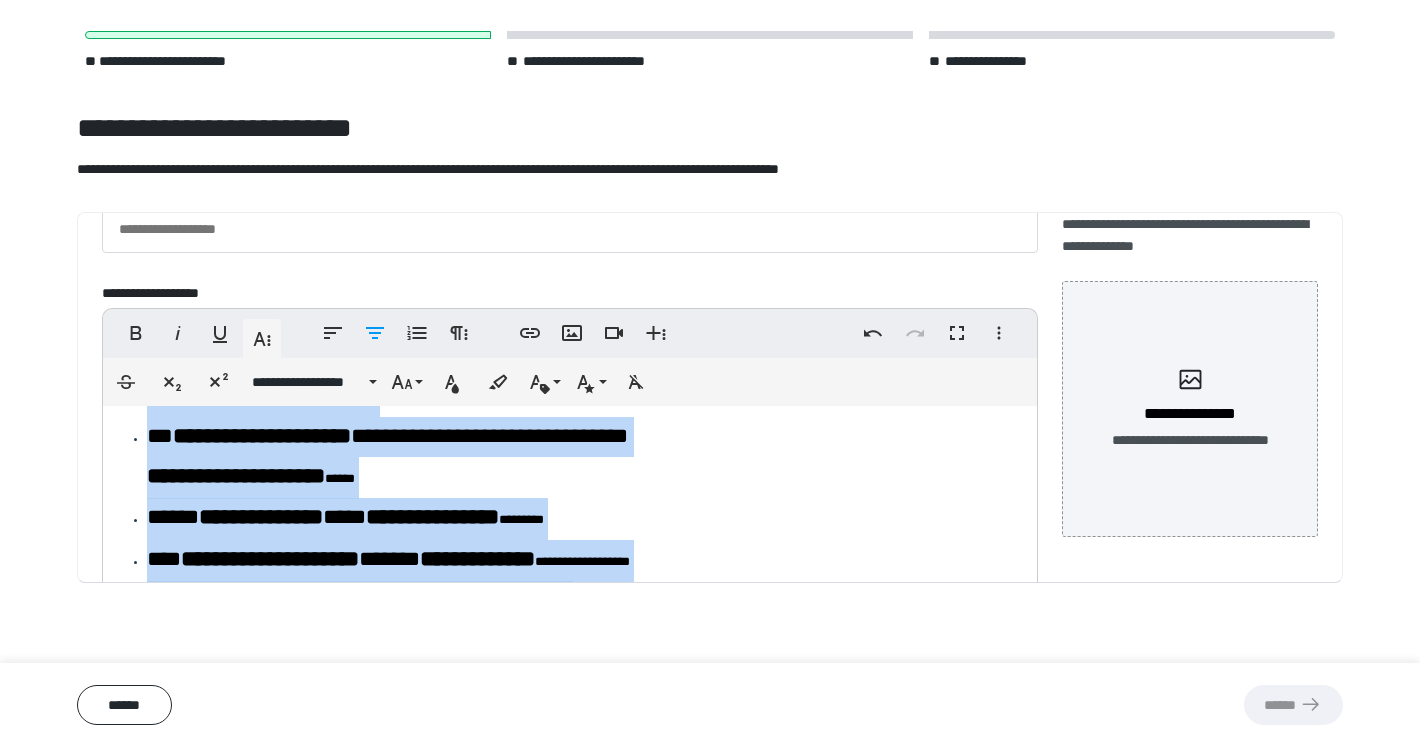 copy on "**********" 